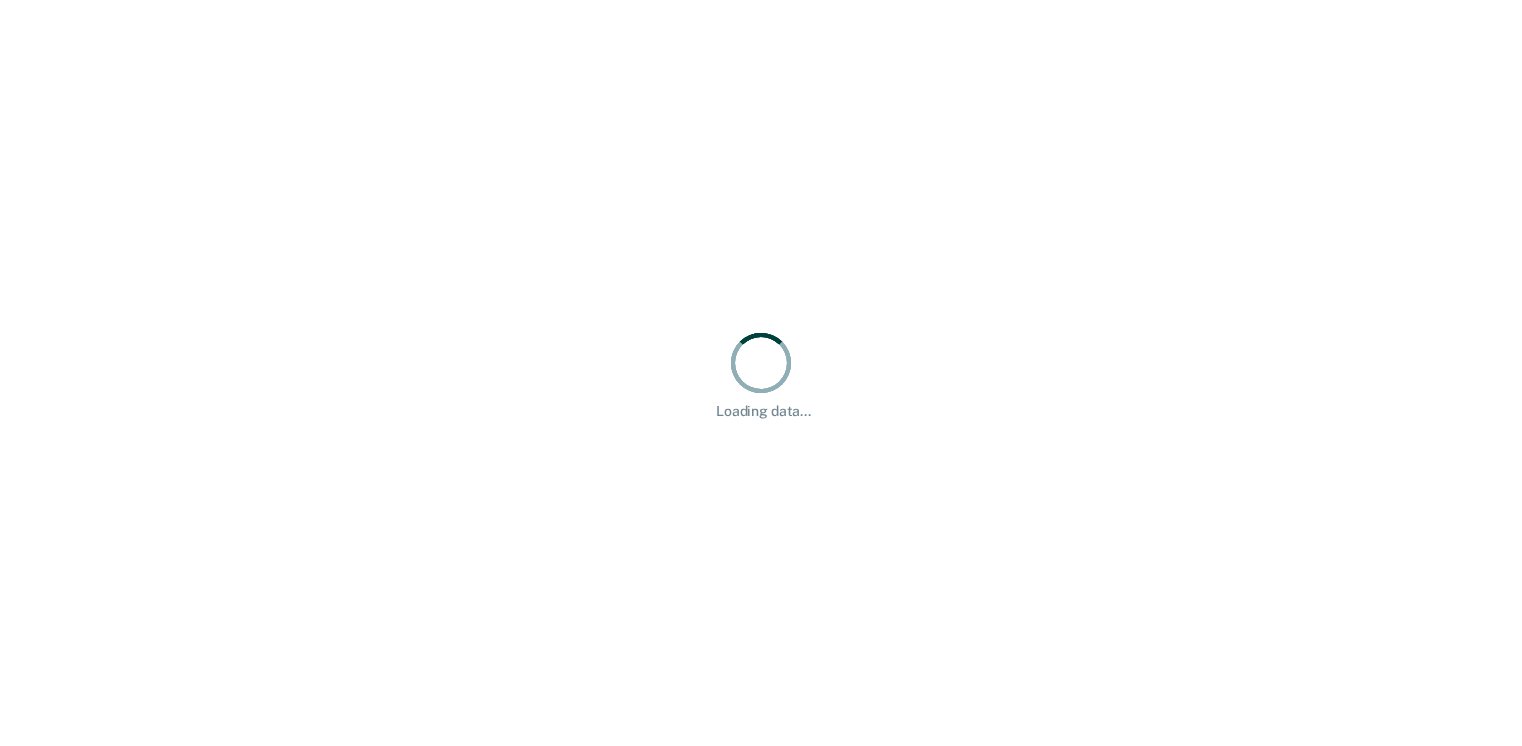 scroll, scrollTop: 0, scrollLeft: 0, axis: both 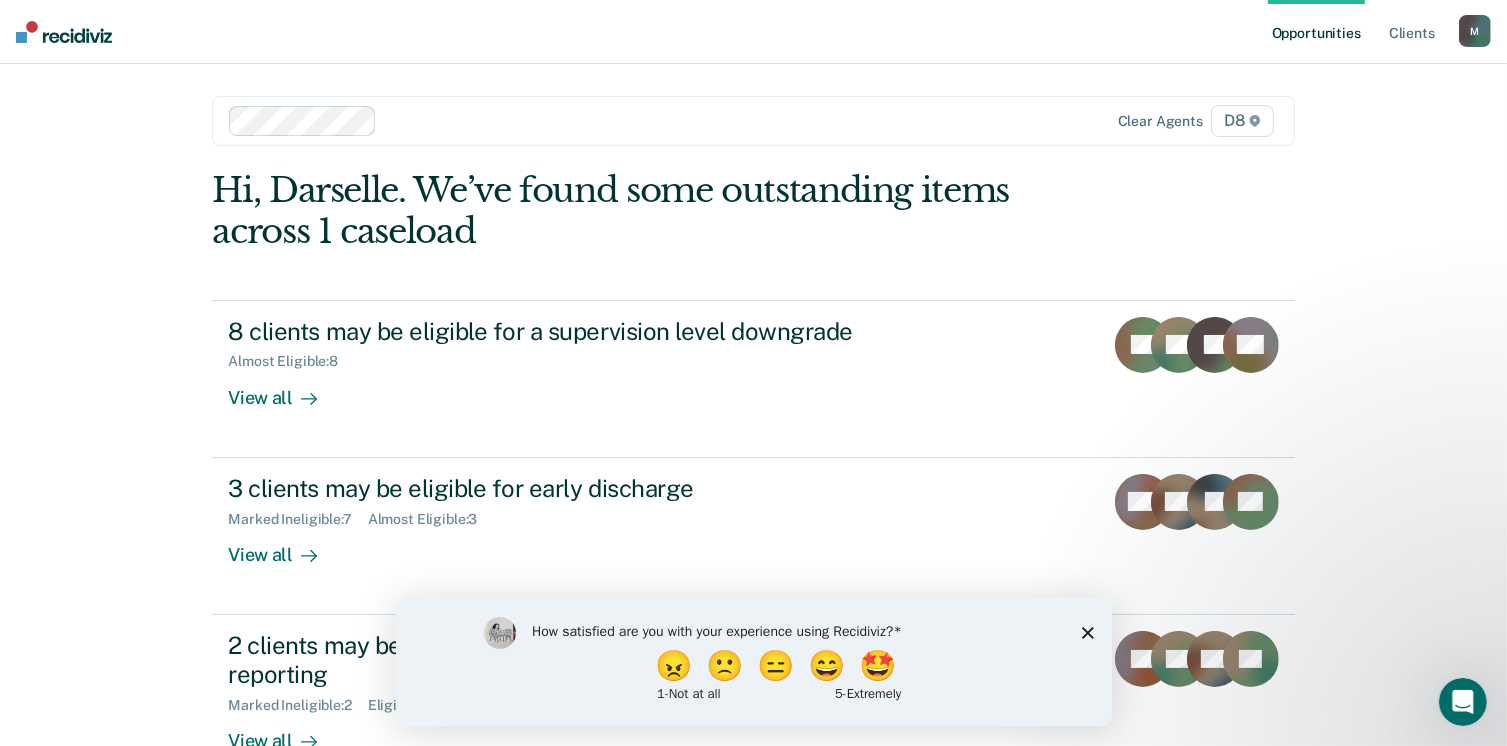 click 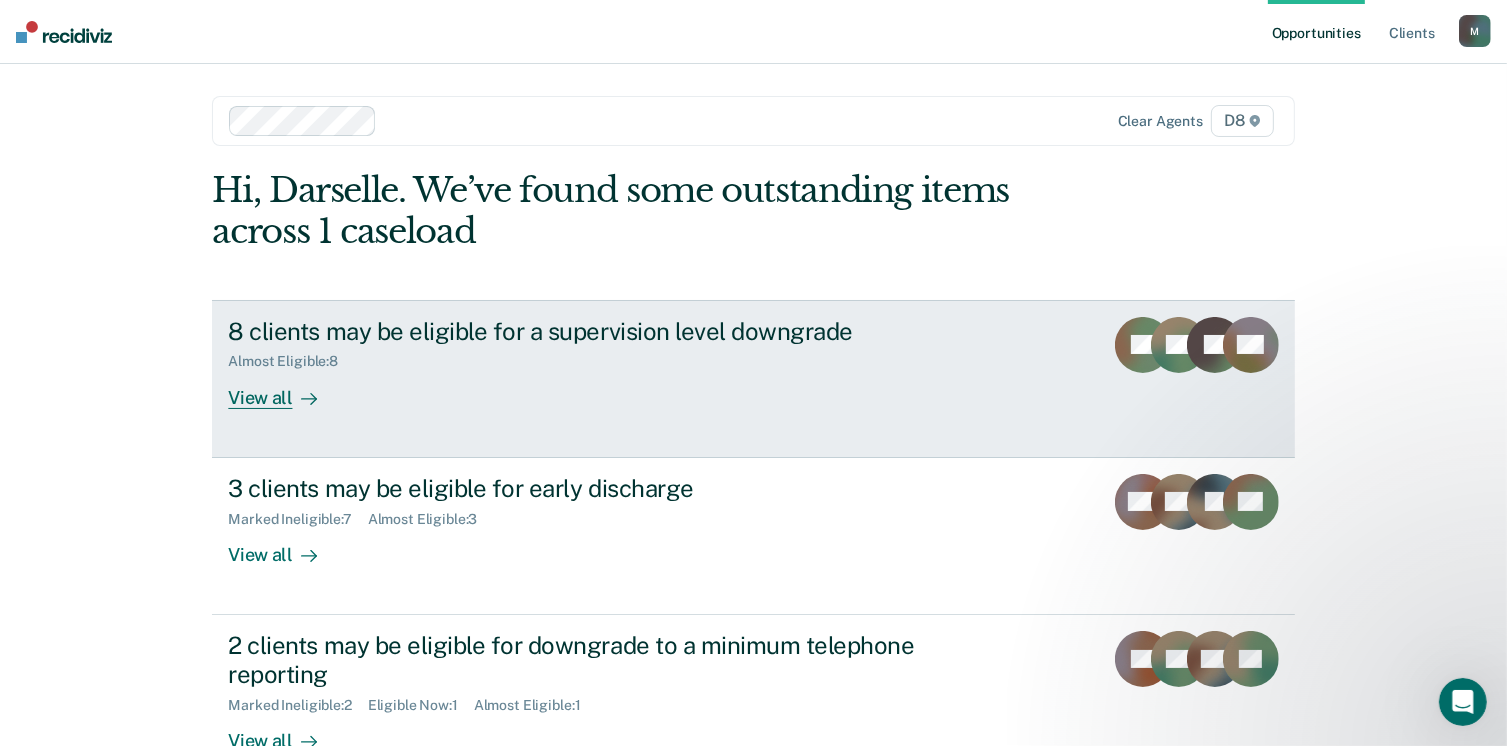 click on "View all" at bounding box center [284, 389] 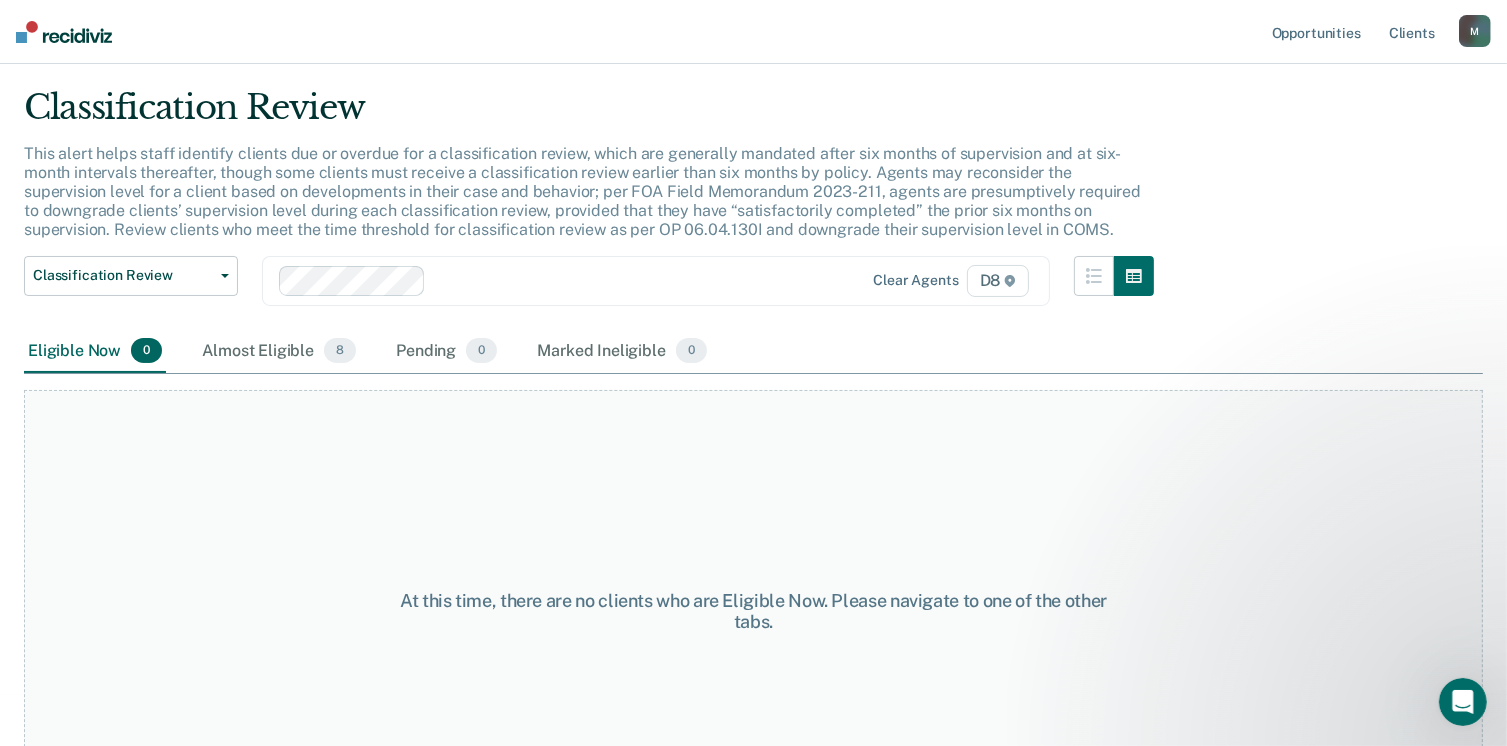 scroll, scrollTop: 0, scrollLeft: 0, axis: both 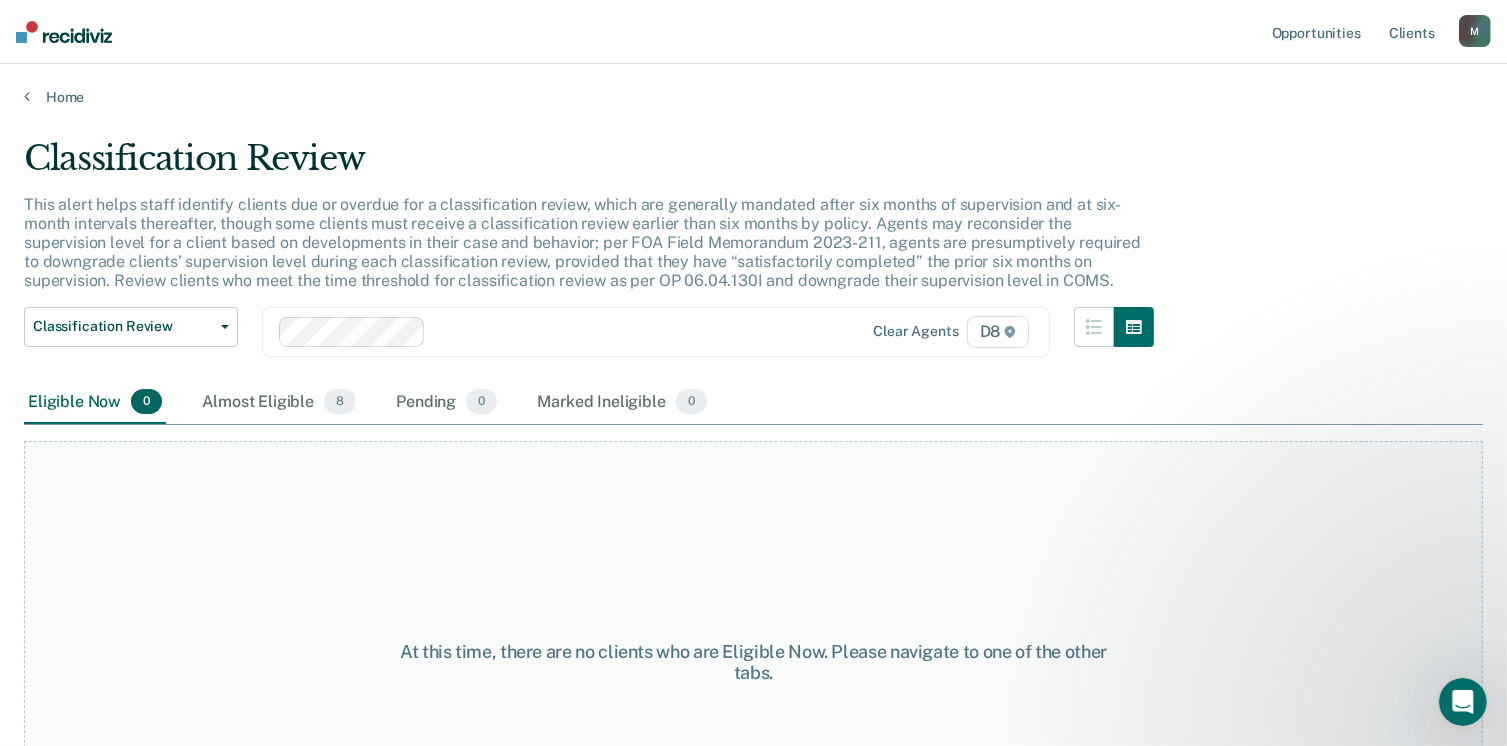 click on "Classification Review   This alert helps staff identify clients due or overdue for a classification review, which are generally mandated after six months of supervision and at six-month intervals thereafter, though some clients must receive a classification review earlier than six months by policy. Agents may reconsider the supervision level for a client based on developments in their case and behavior; per FOA Field Memorandum 2023-211, agents are presumptively required to downgrade clients’ supervision level during each classification review, provided that they have “satisfactorily completed” the prior six months on supervision. Review clients who meet the time threshold for classification review as per OP 06.04.130I and downgrade their supervision level in COMS. Classification Review Classification Review Early Discharge Minimum Telephone Reporting Overdue for Discharge Supervision Level Mismatch Clear   agents D8   Eligible Now 0 Almost Eligible 8 Pending 0 Marked Ineligible 0" at bounding box center [753, 423] 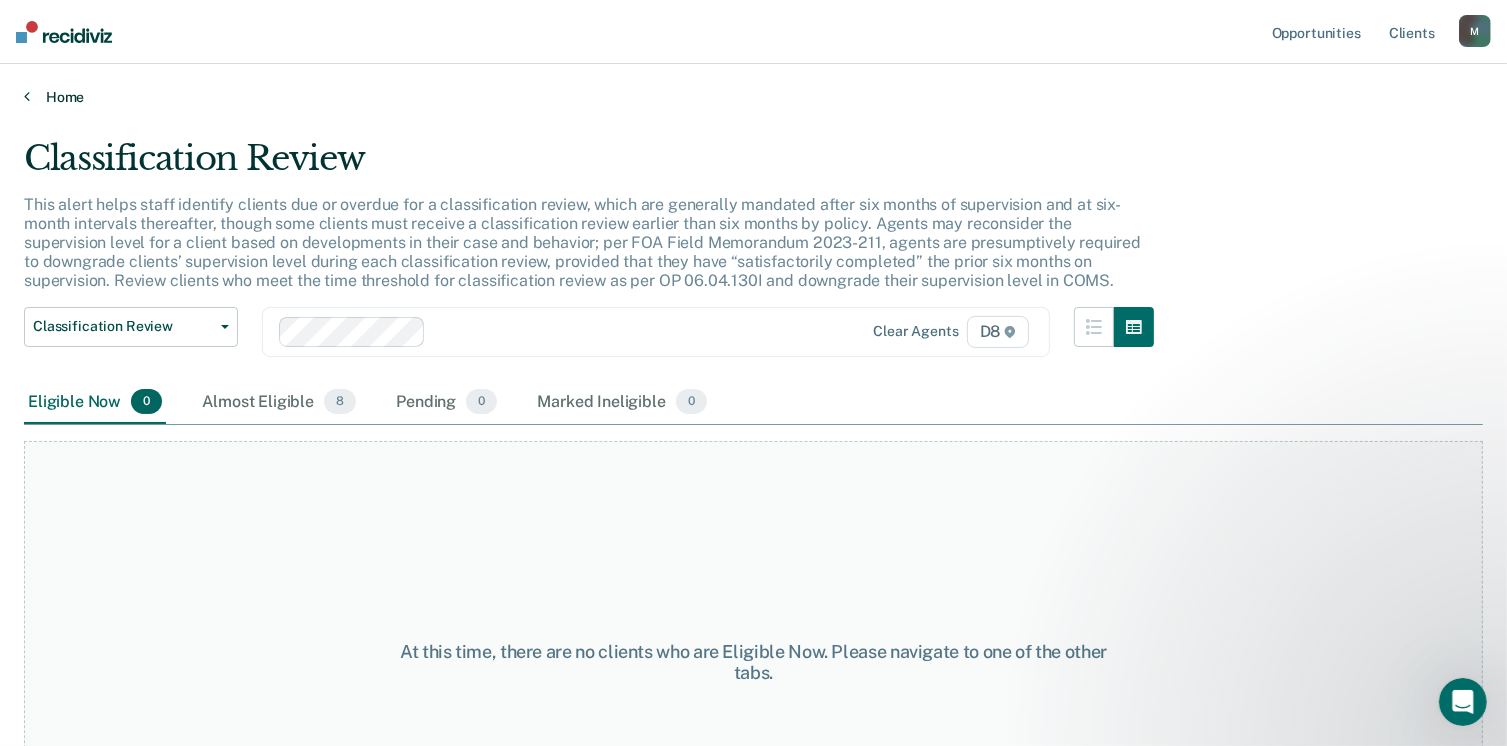 click on "Home" at bounding box center (753, 97) 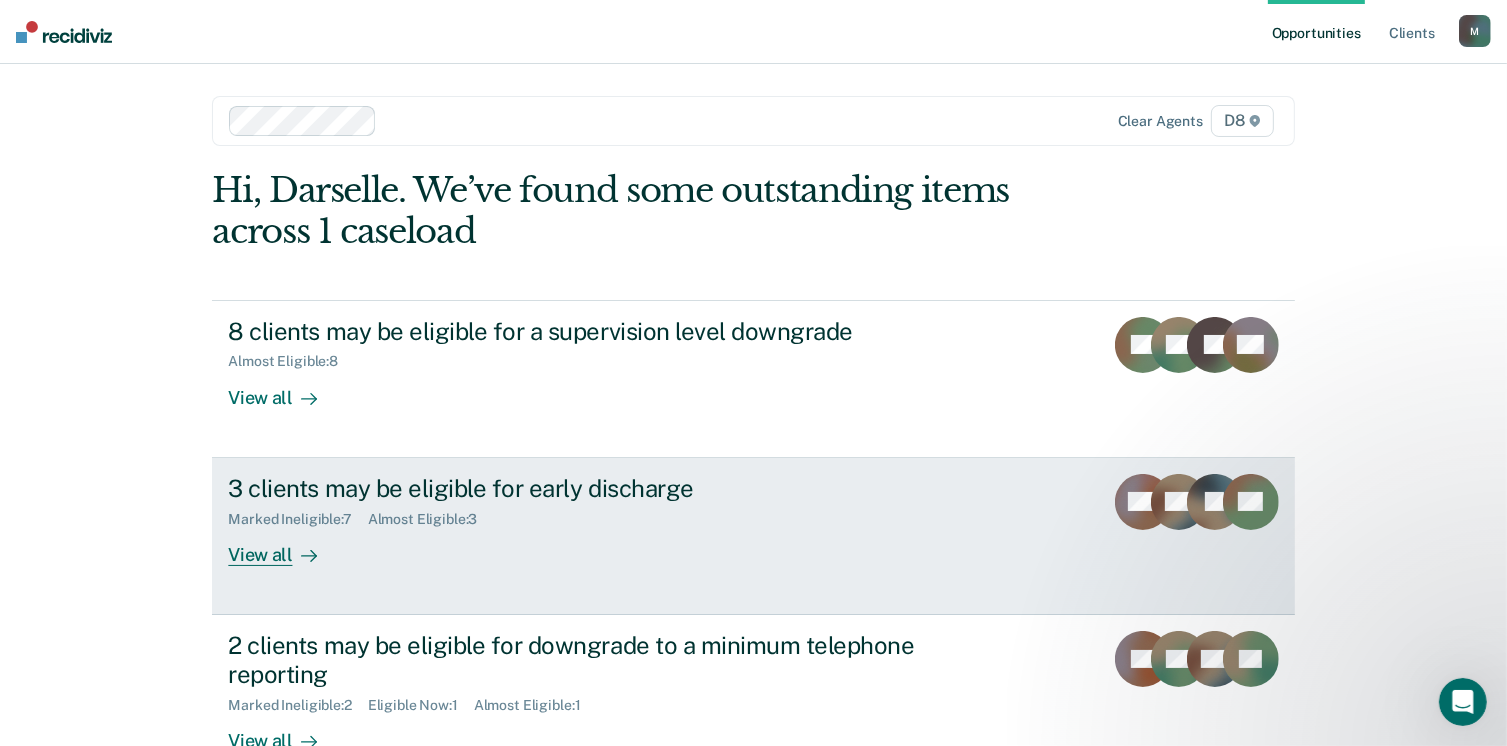 click on "Almost Eligible :  3" at bounding box center [431, 519] 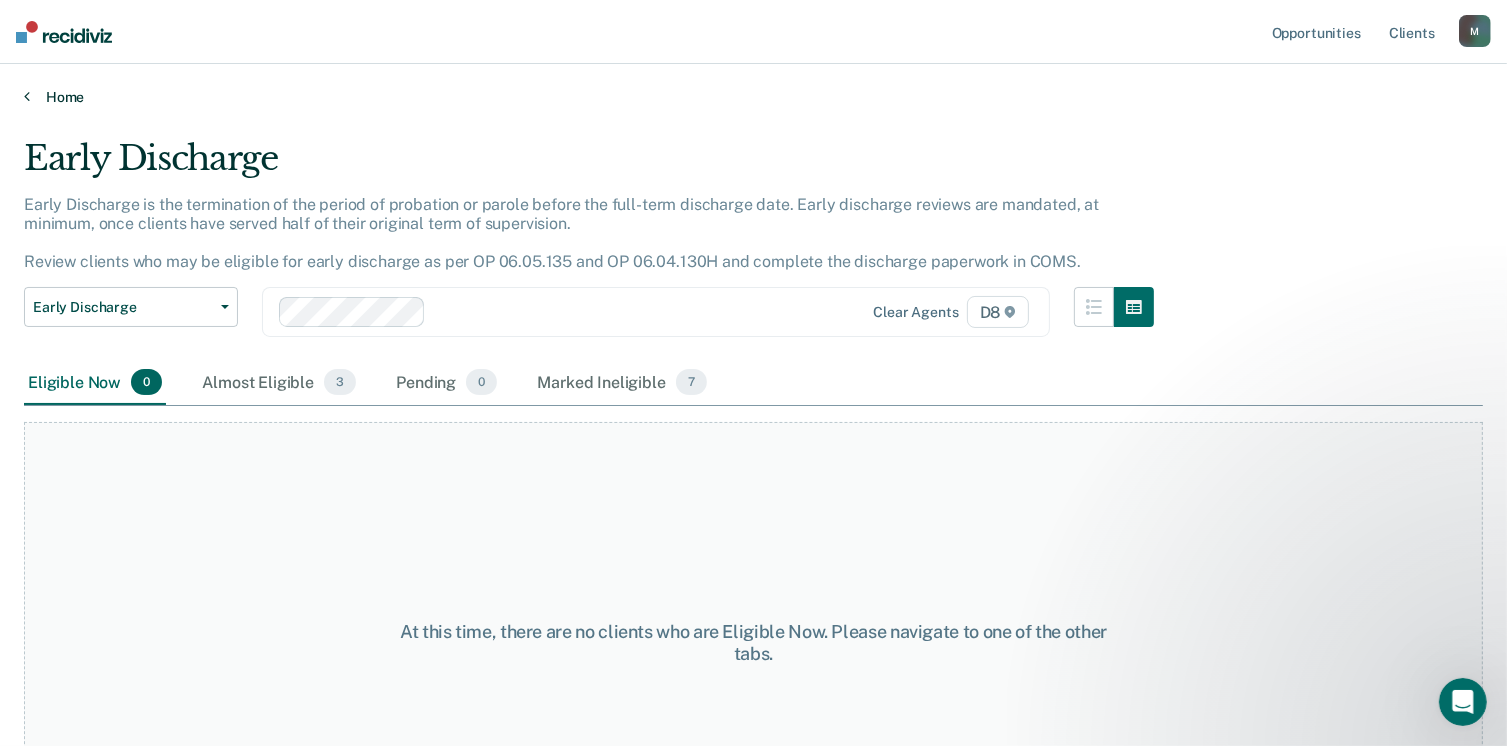 click on "Home" at bounding box center [753, 97] 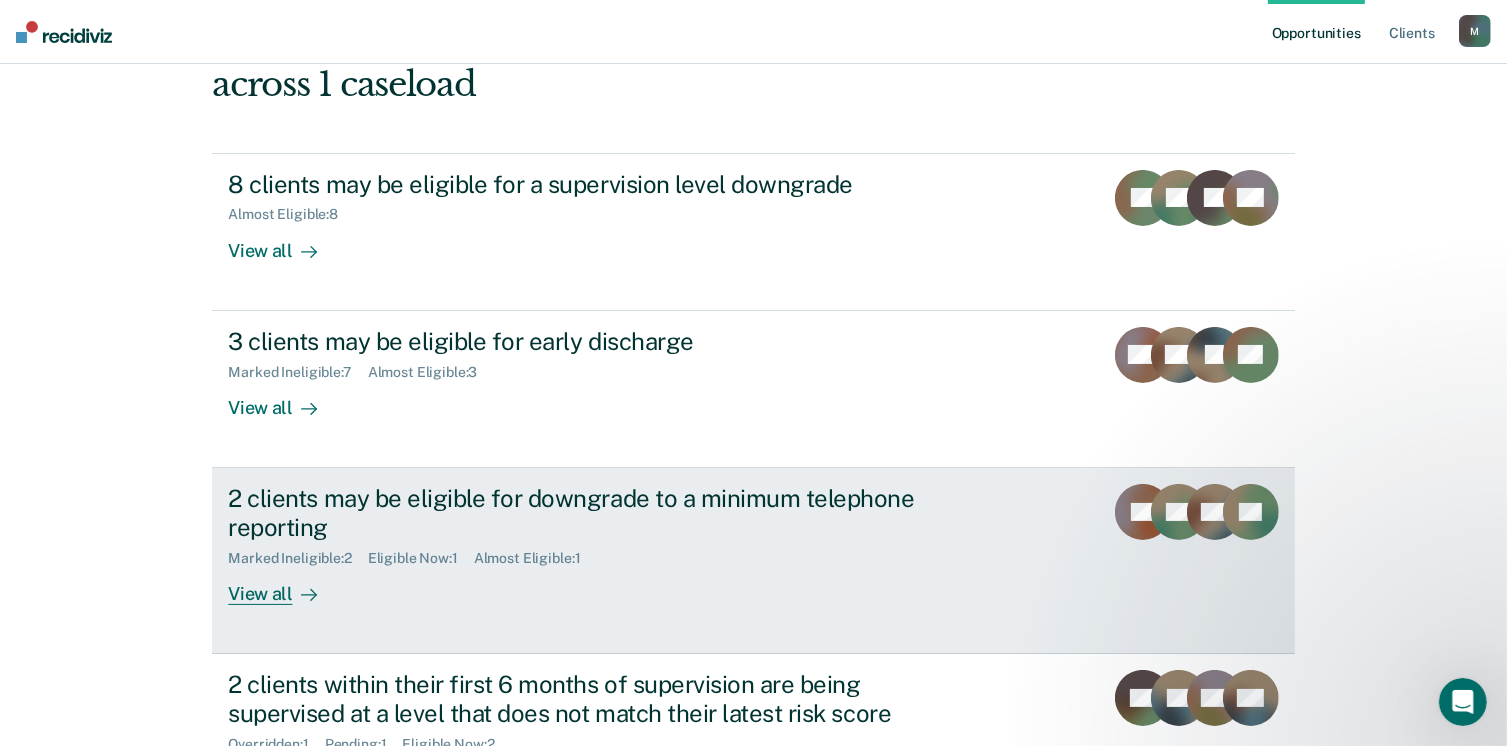 scroll, scrollTop: 200, scrollLeft: 0, axis: vertical 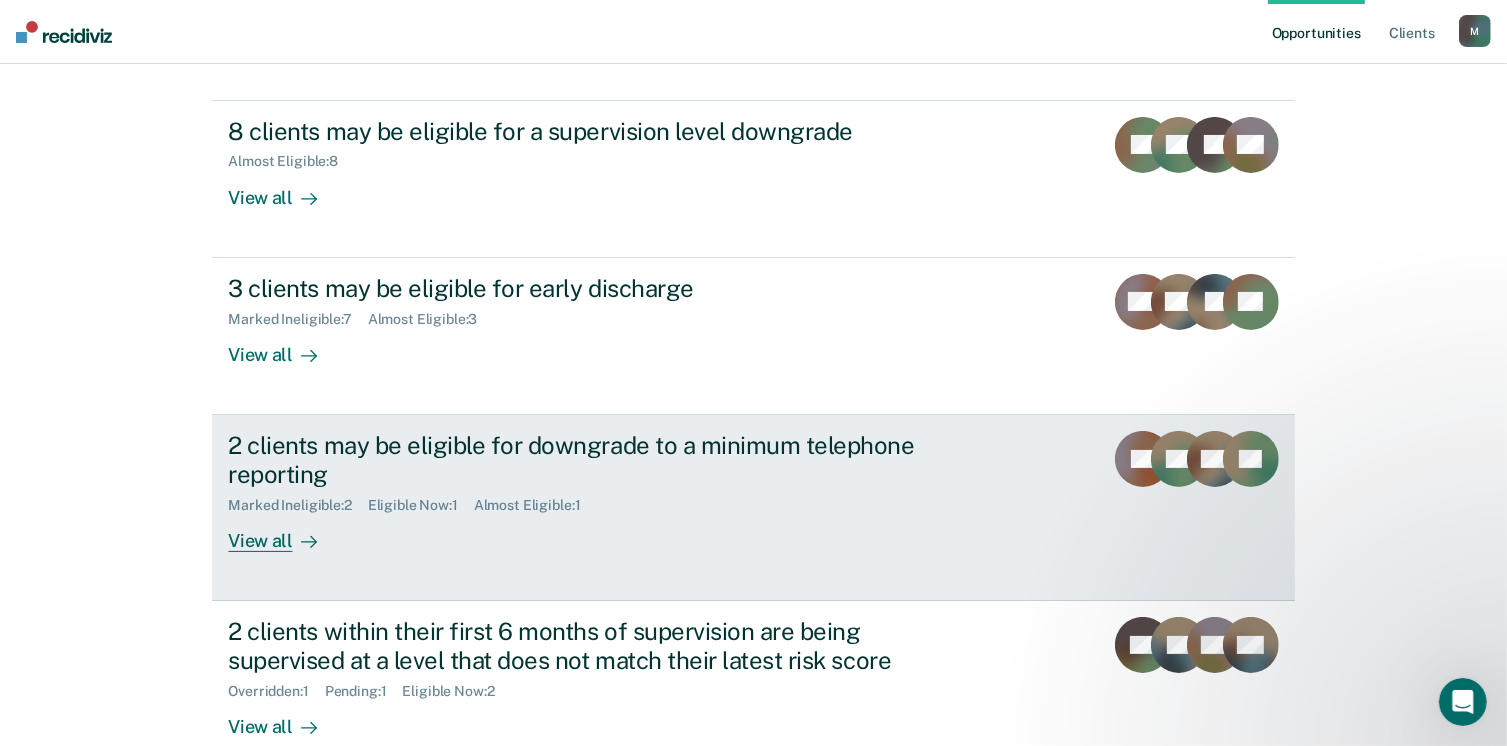 click on "Marked Ineligible :  2 Eligible Now :  1 Almost Eligible :  1" at bounding box center [579, 501] 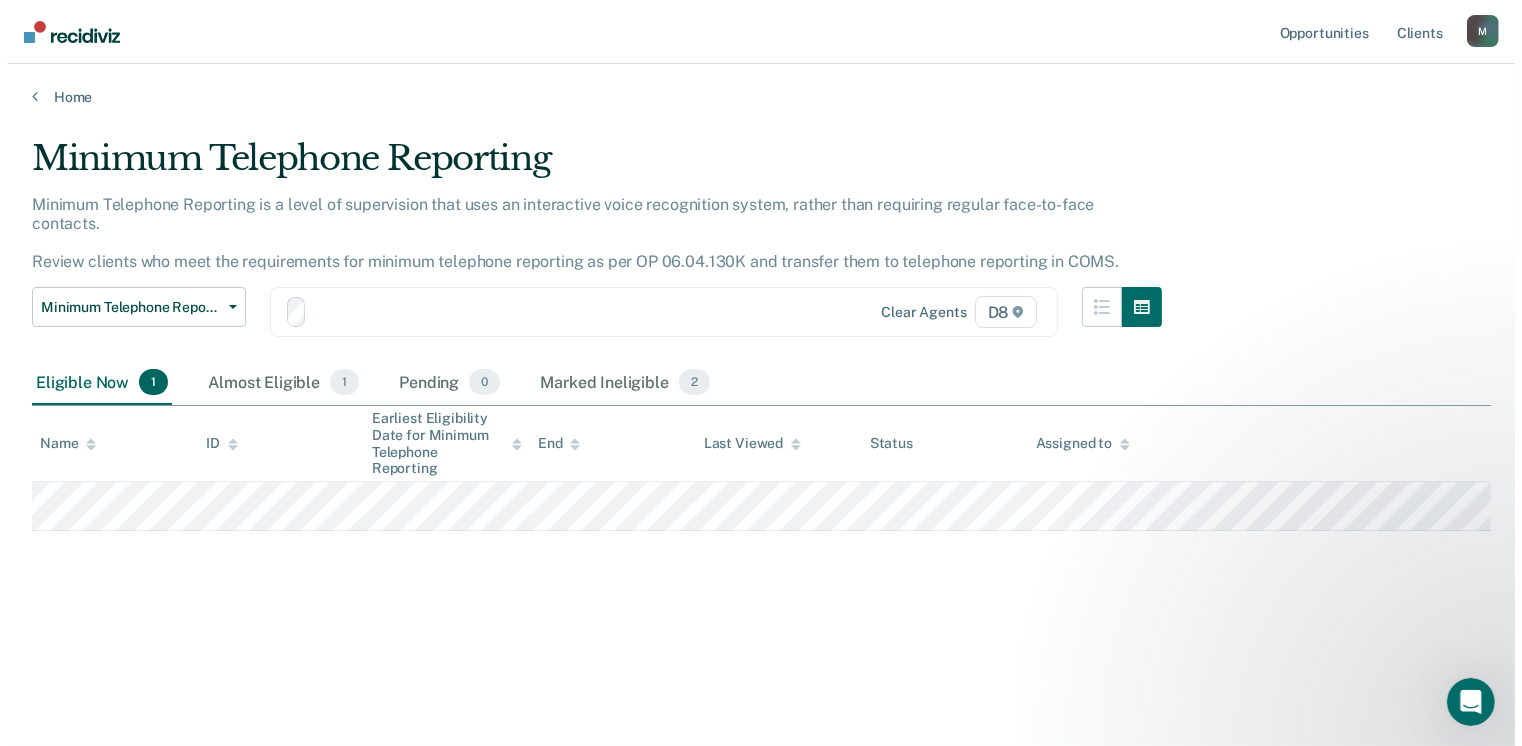 scroll, scrollTop: 0, scrollLeft: 0, axis: both 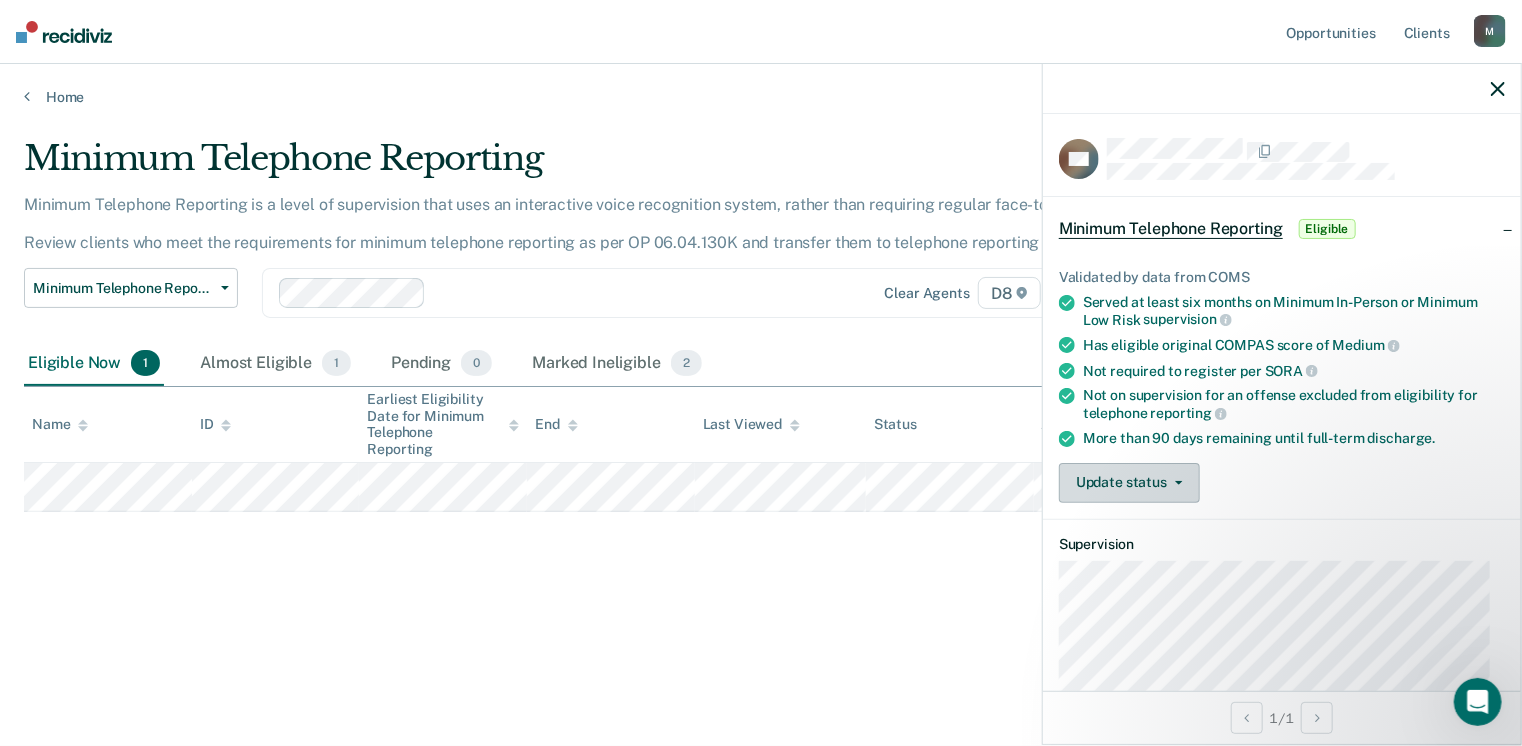 click on "Update status" at bounding box center [1129, 483] 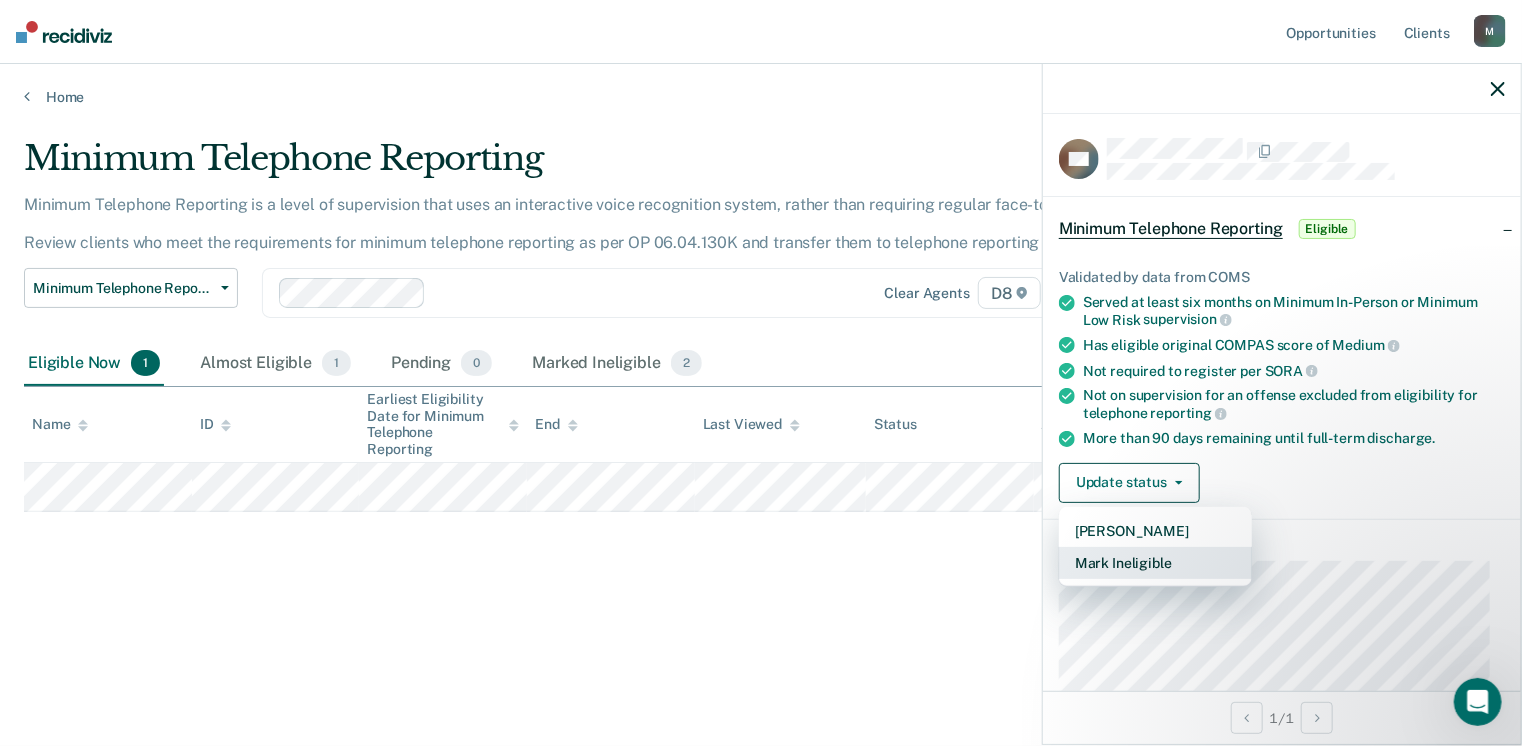 click on "Mark Ineligible" at bounding box center [1155, 563] 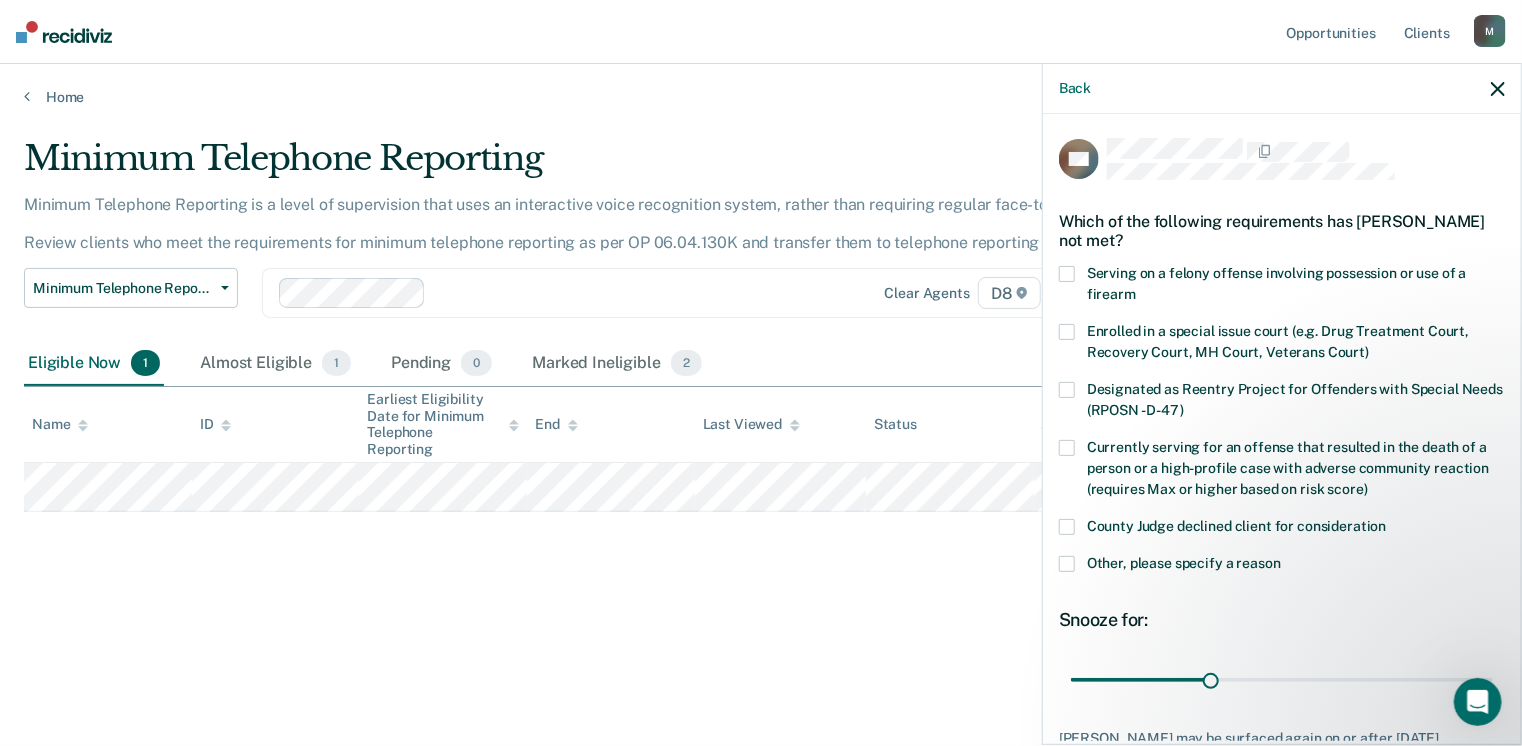 click at bounding box center [1067, 527] 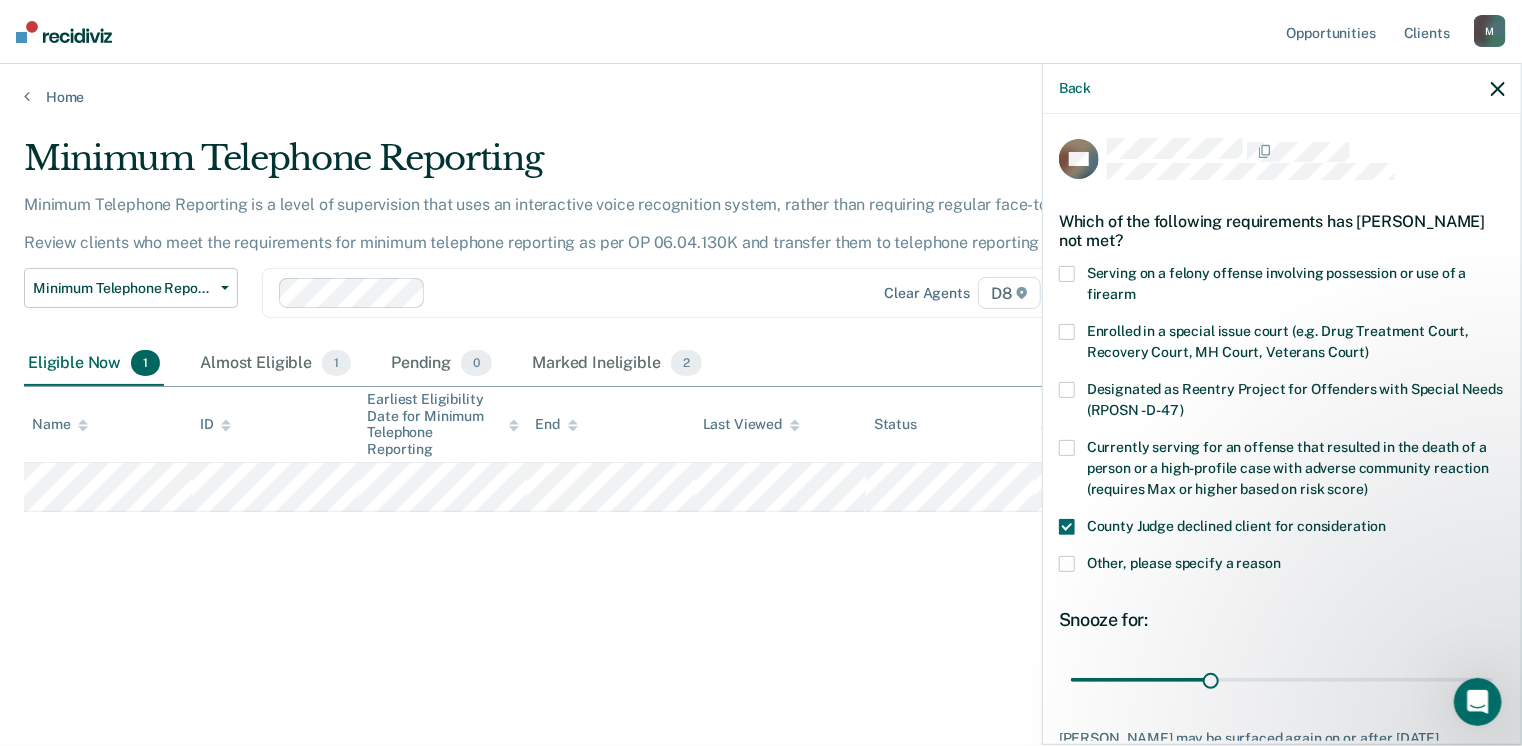 click at bounding box center [1067, 564] 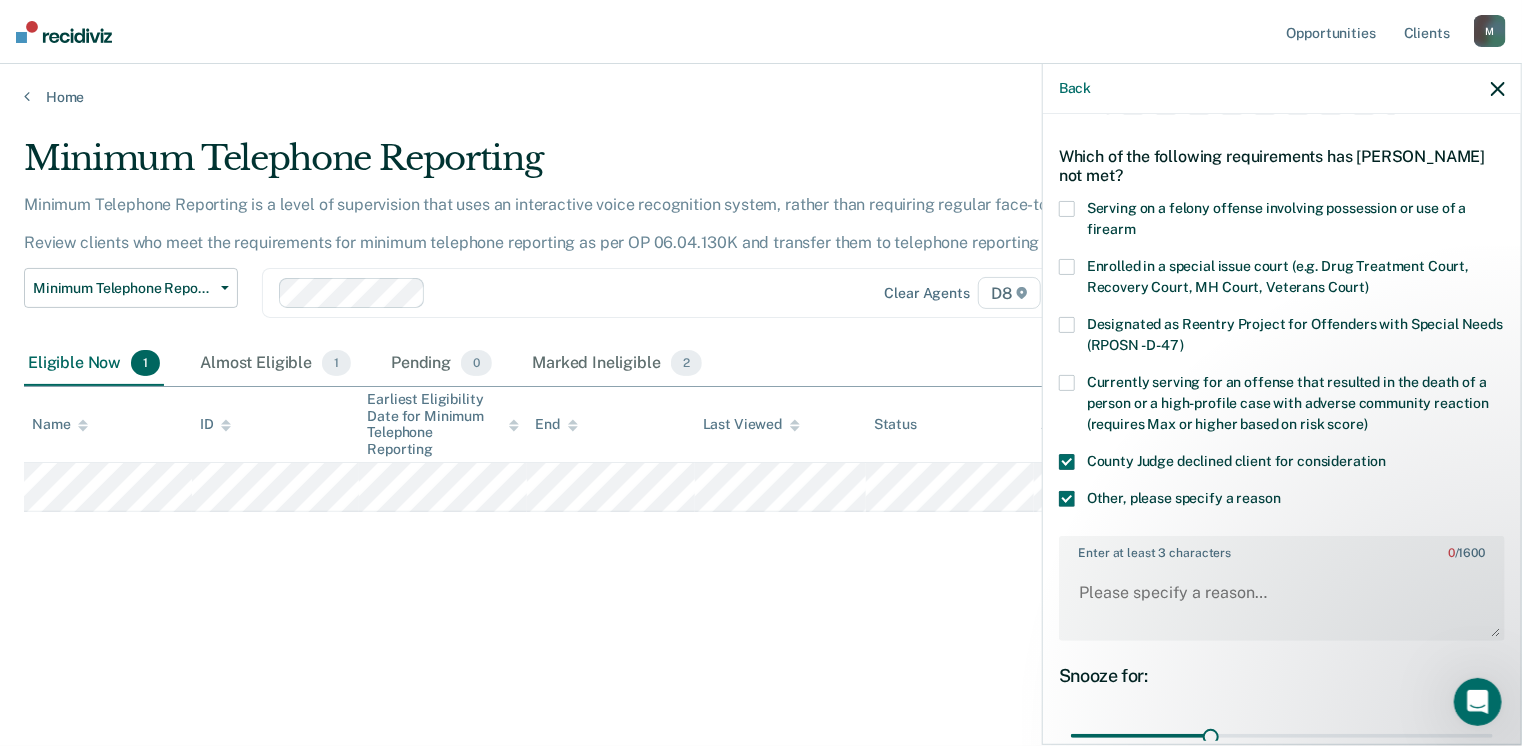 scroll, scrollTop: 100, scrollLeft: 0, axis: vertical 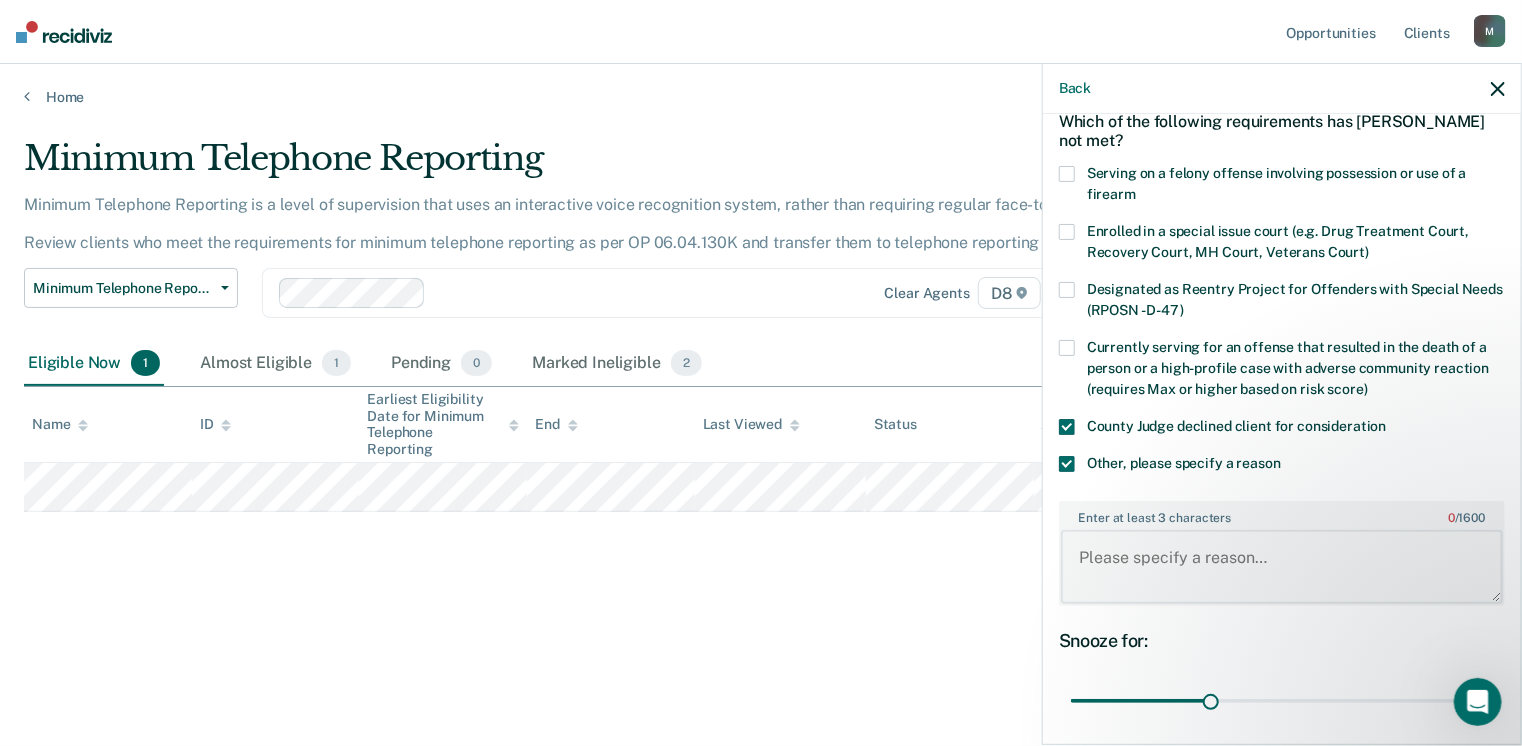 click on "Enter at least 3 characters 0  /  1600" at bounding box center [1282, 567] 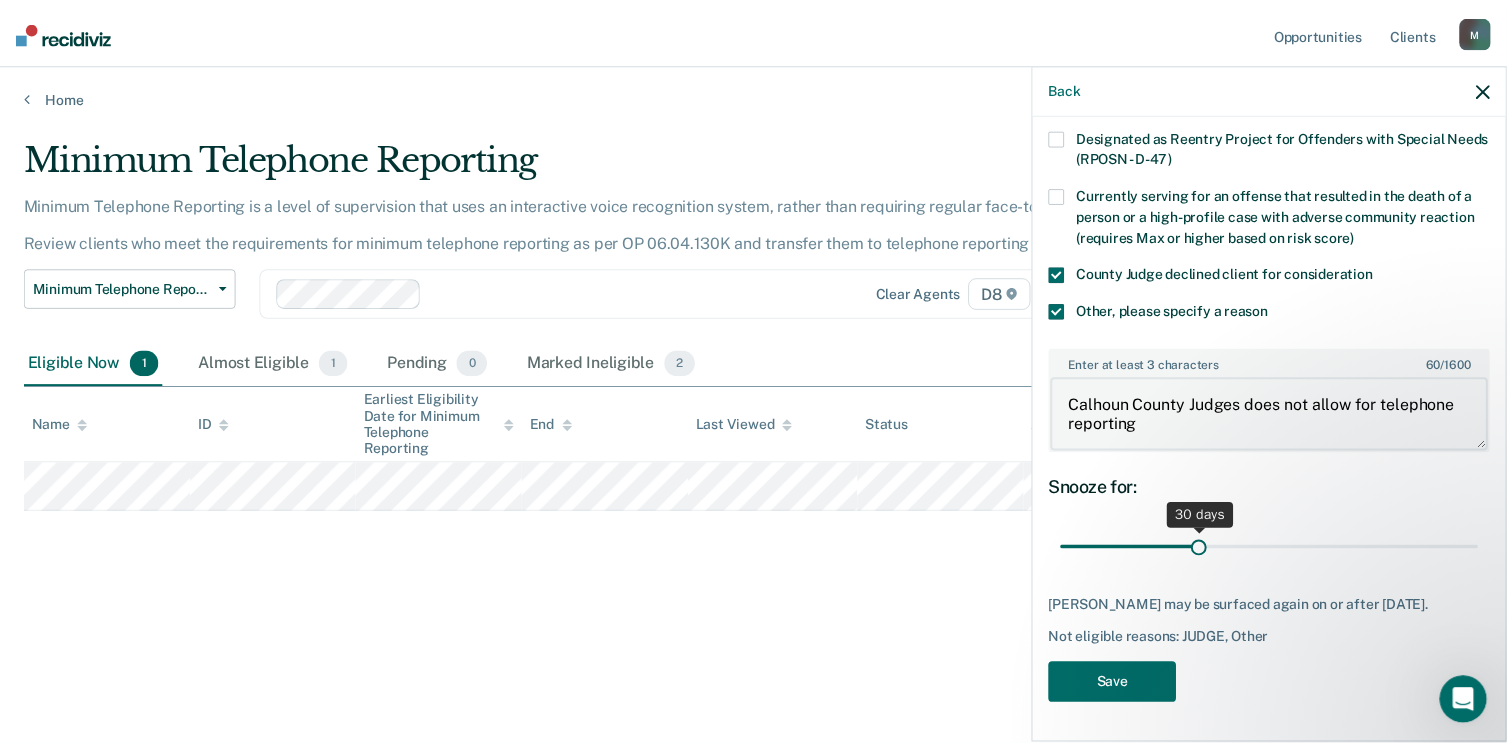 scroll, scrollTop: 265, scrollLeft: 0, axis: vertical 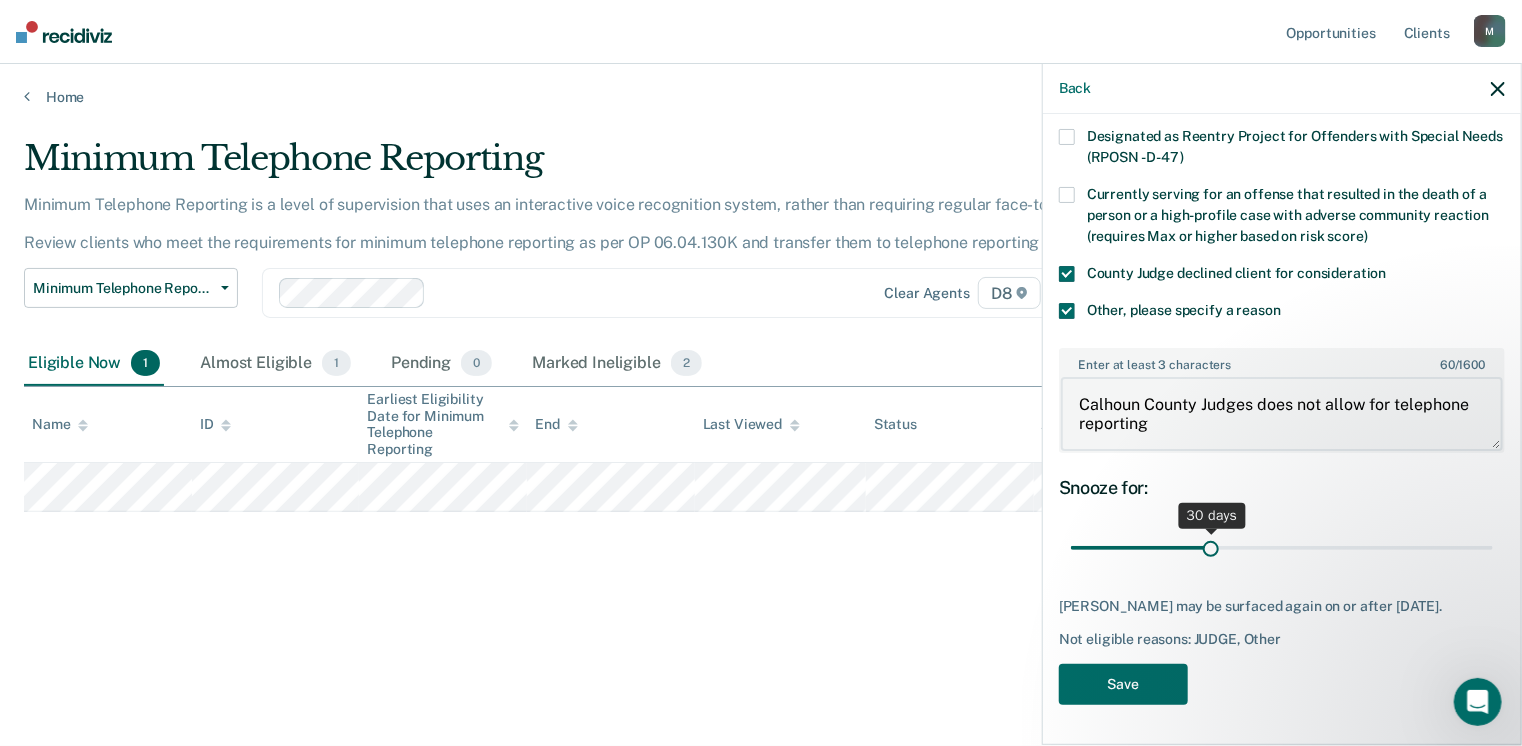 type on "Calhoun County Judges does not allow for telephone reporting" 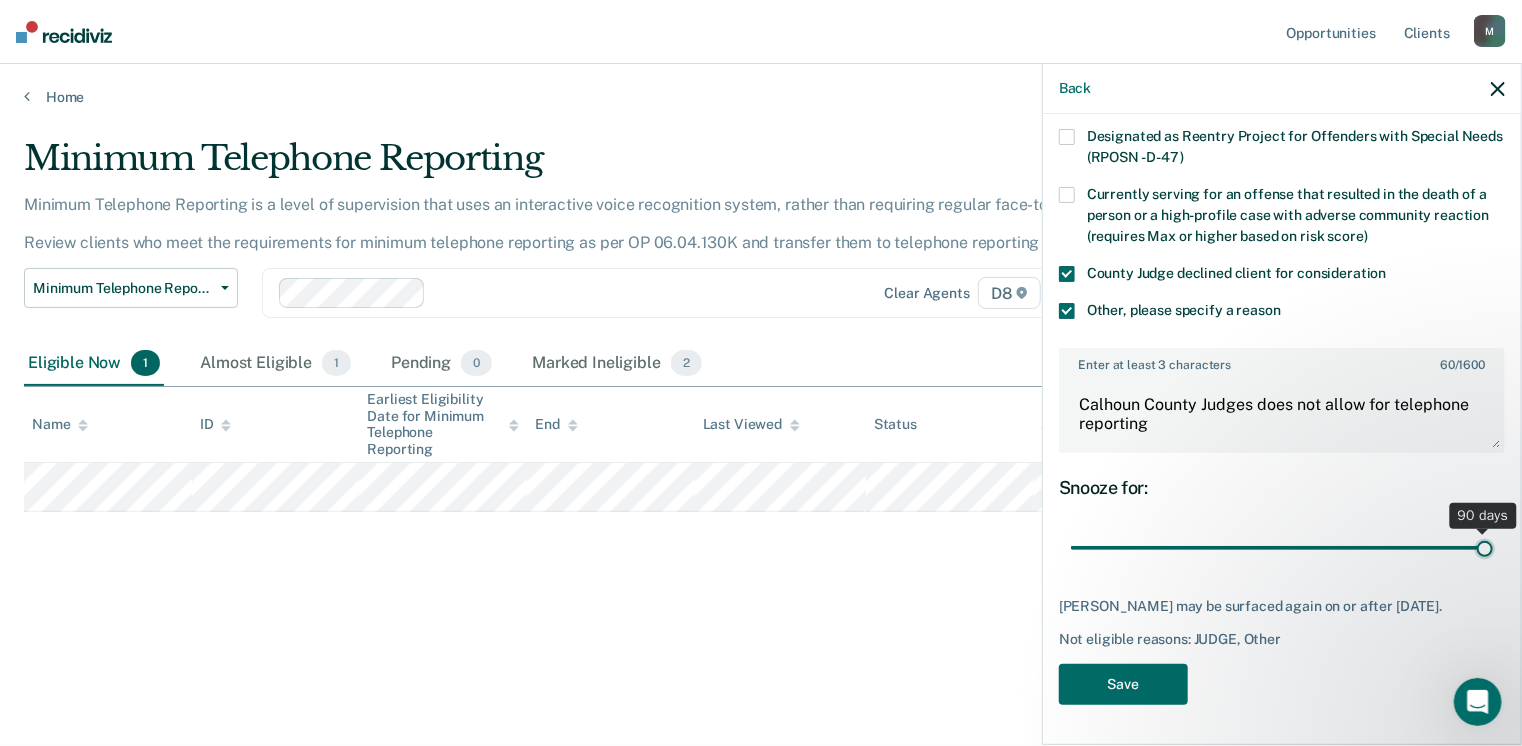 drag, startPoint x: 1200, startPoint y: 523, endPoint x: 1528, endPoint y: 521, distance: 328.0061 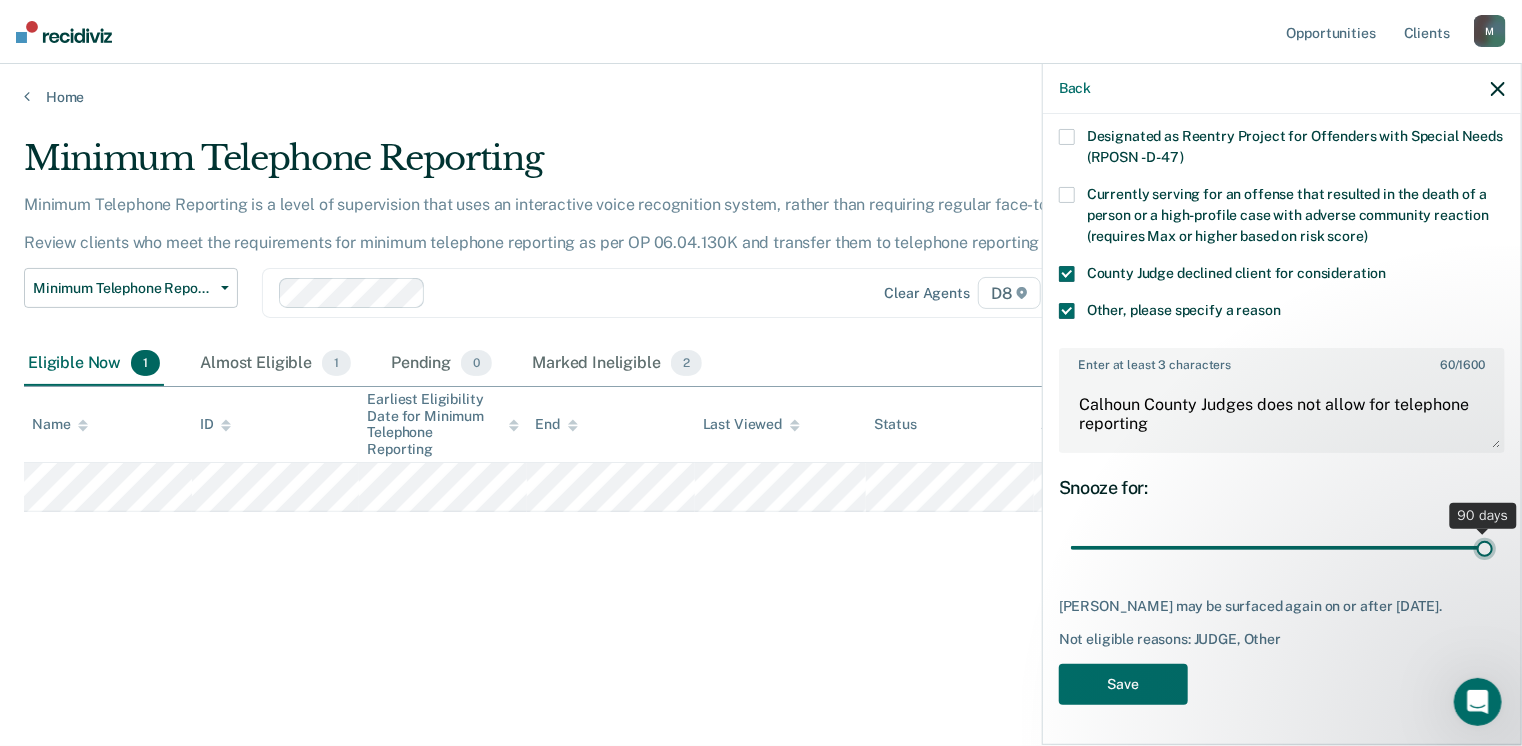 type on "90" 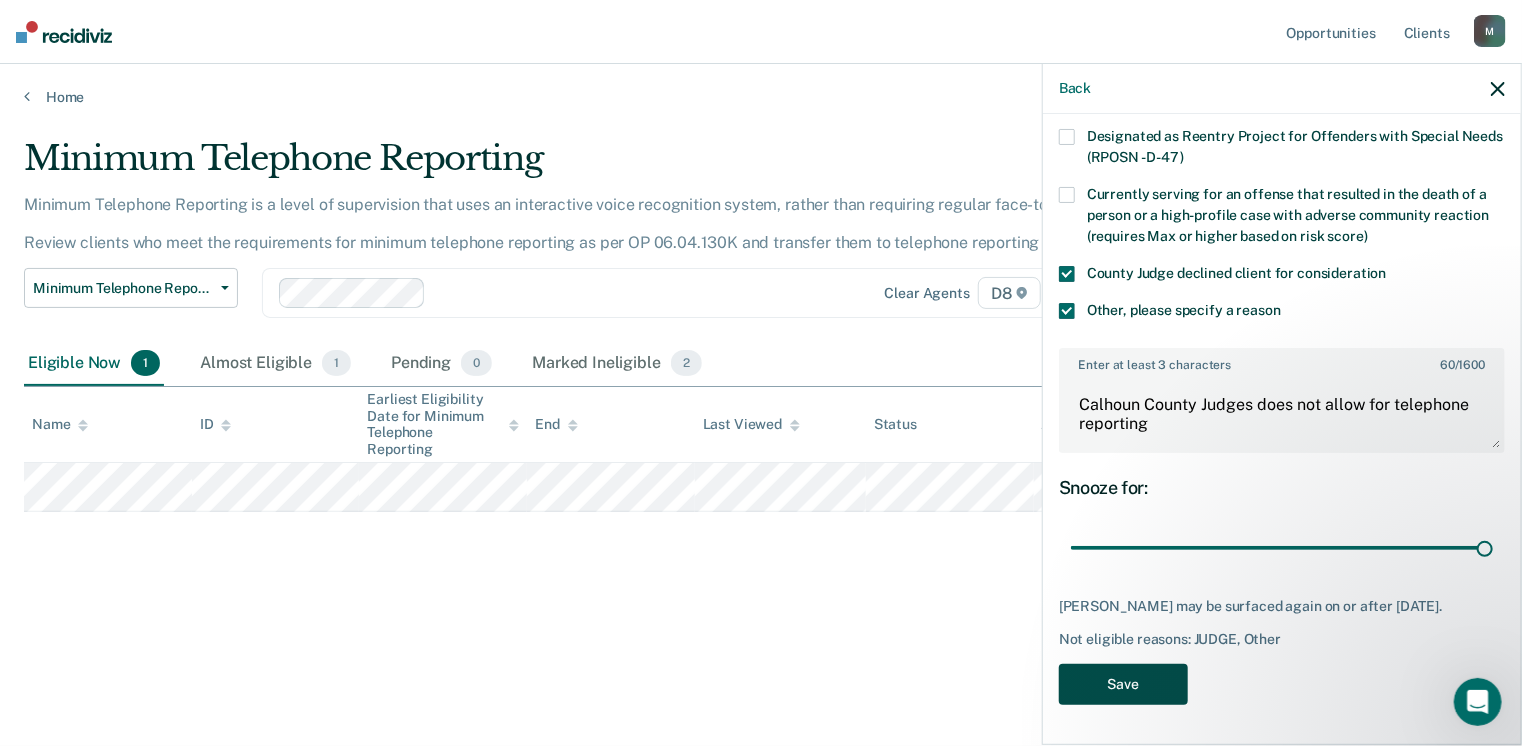 click on "Save" at bounding box center [1123, 684] 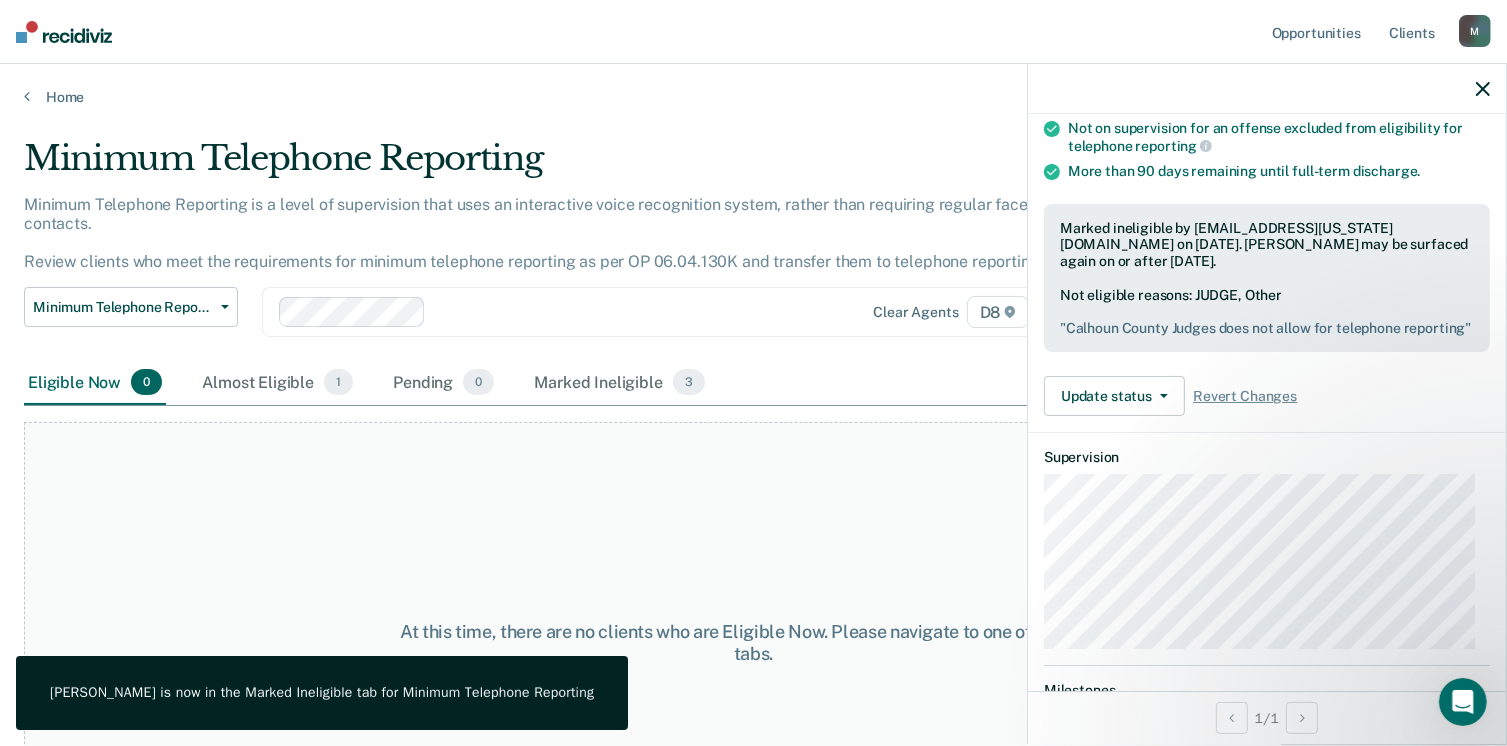 click 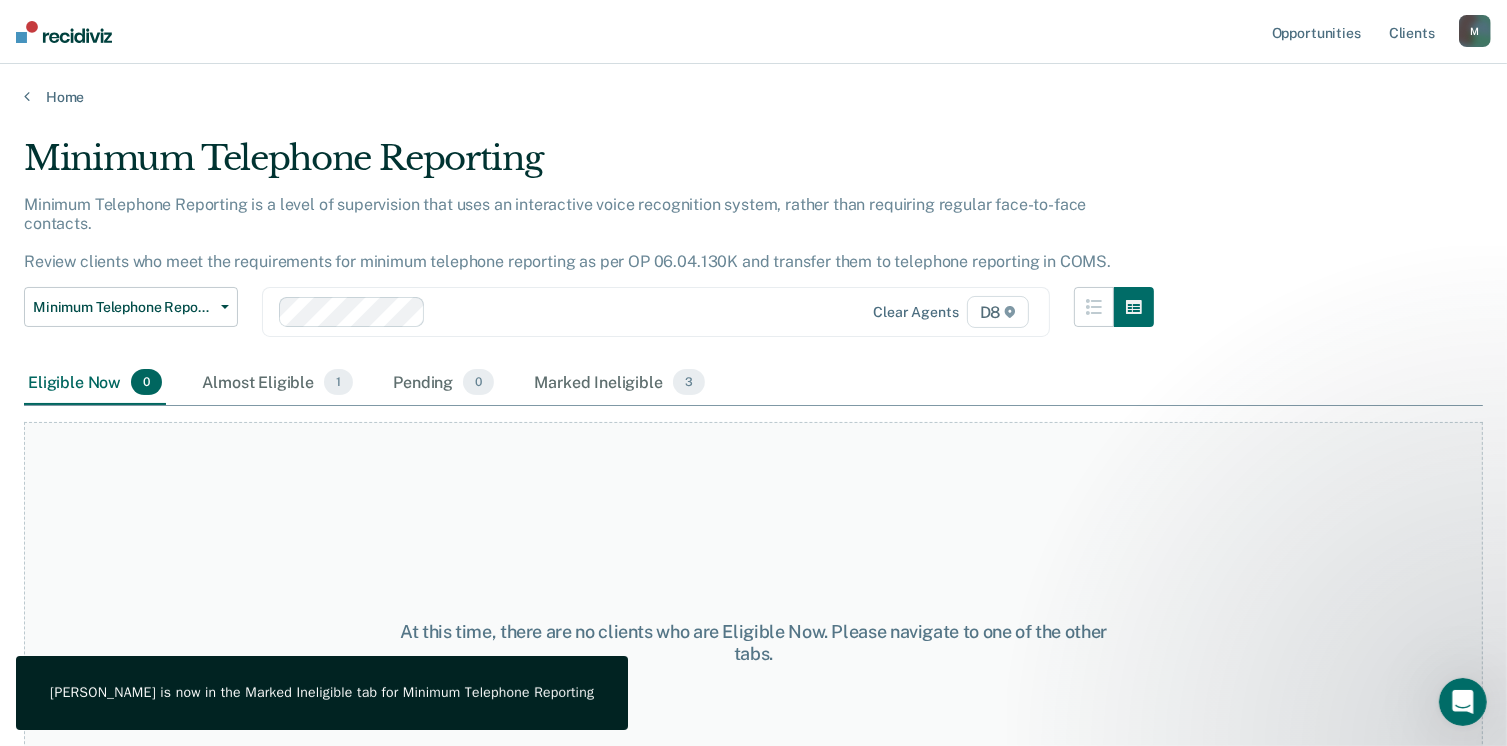 click on "Home" at bounding box center [753, 85] 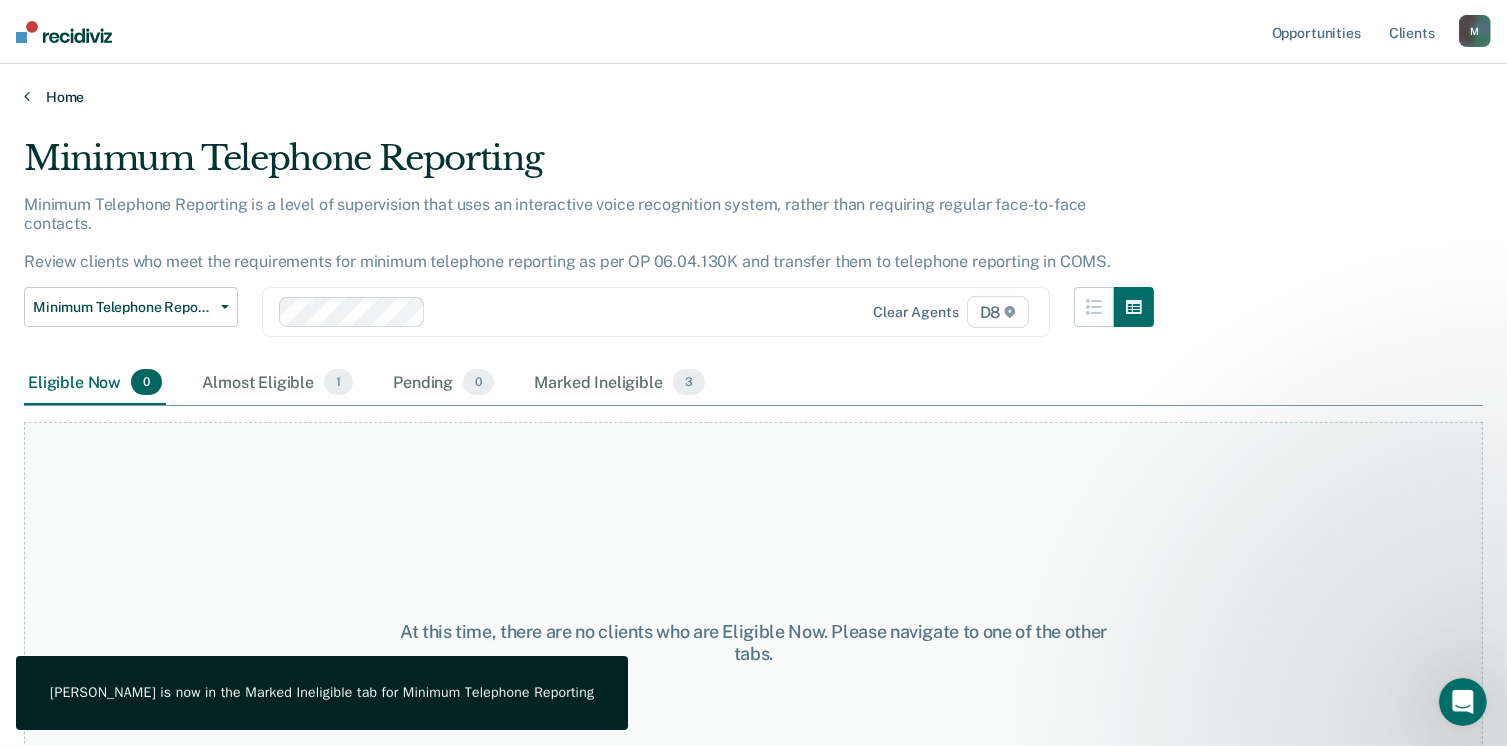 click on "Home" at bounding box center [753, 97] 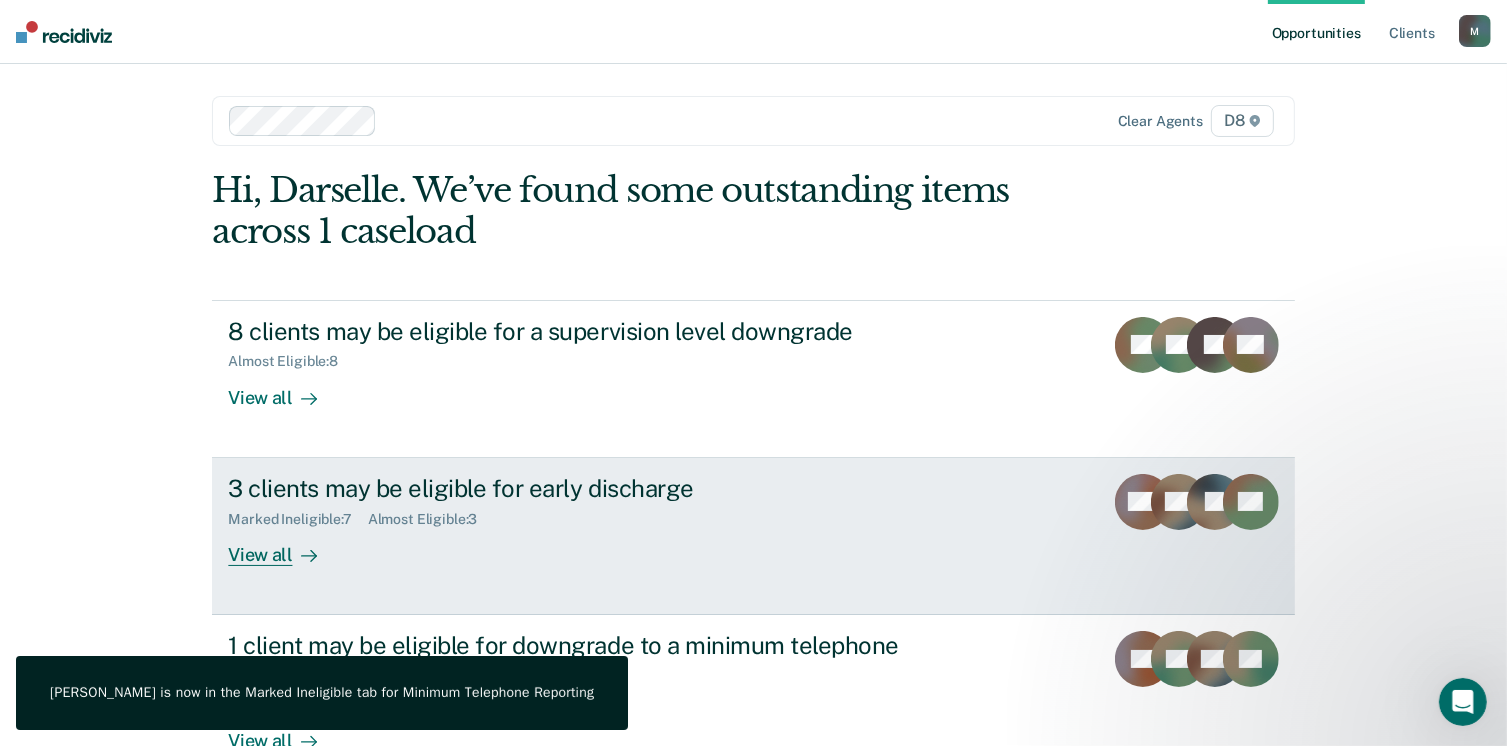 scroll, scrollTop: 300, scrollLeft: 0, axis: vertical 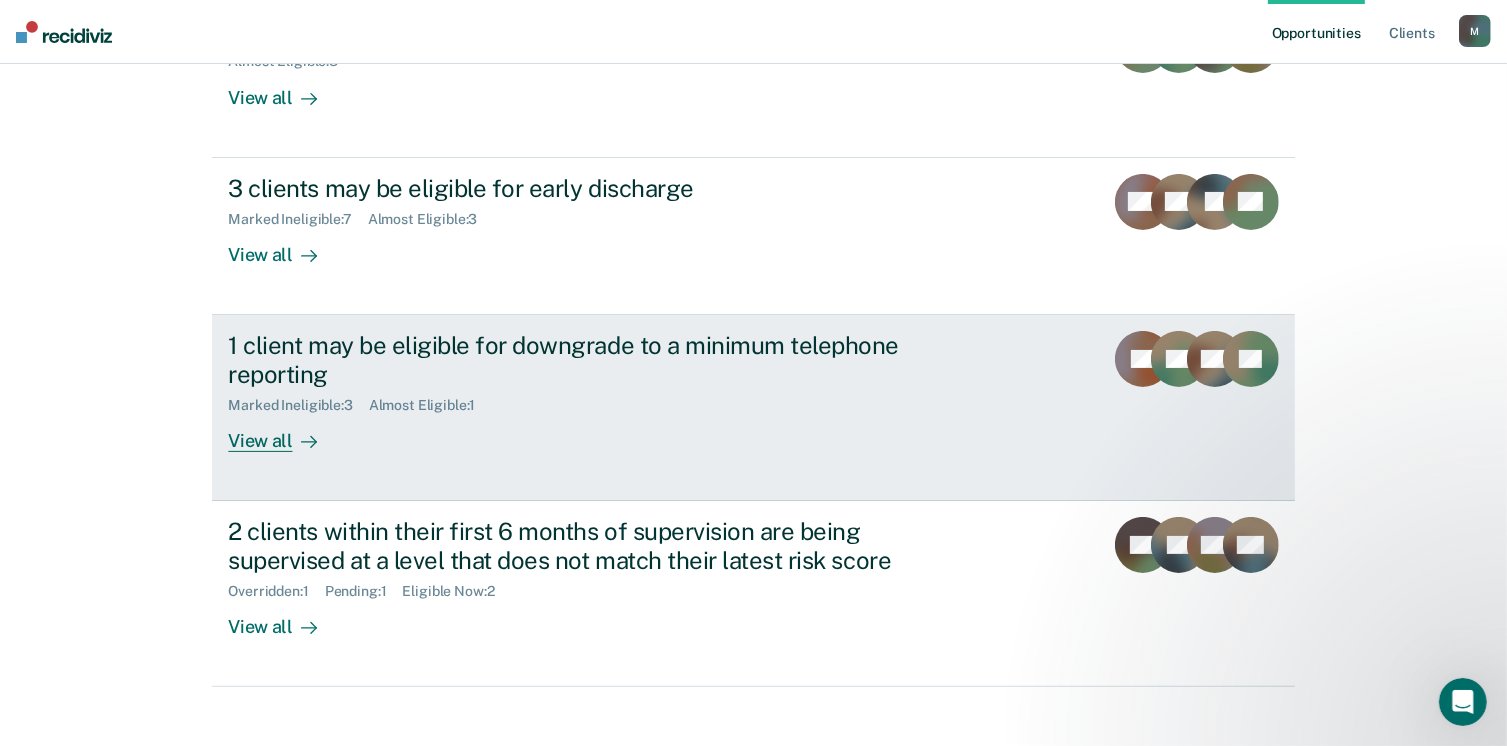 click on "1 client may be eligible for downgrade to a minimum telephone reporting Marked Ineligible :  3 Almost Eligible :  1 View all" at bounding box center [603, 391] 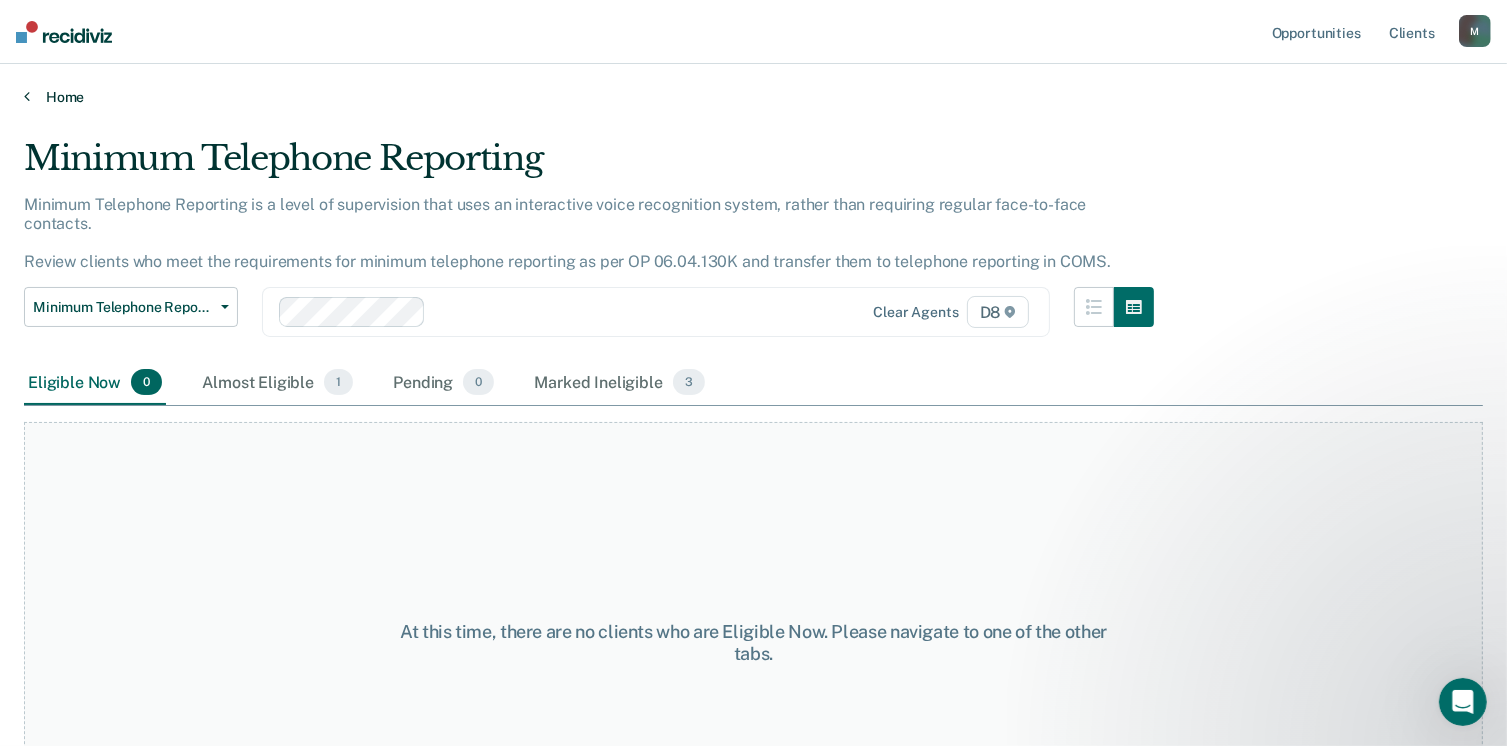 click on "Home" at bounding box center (753, 97) 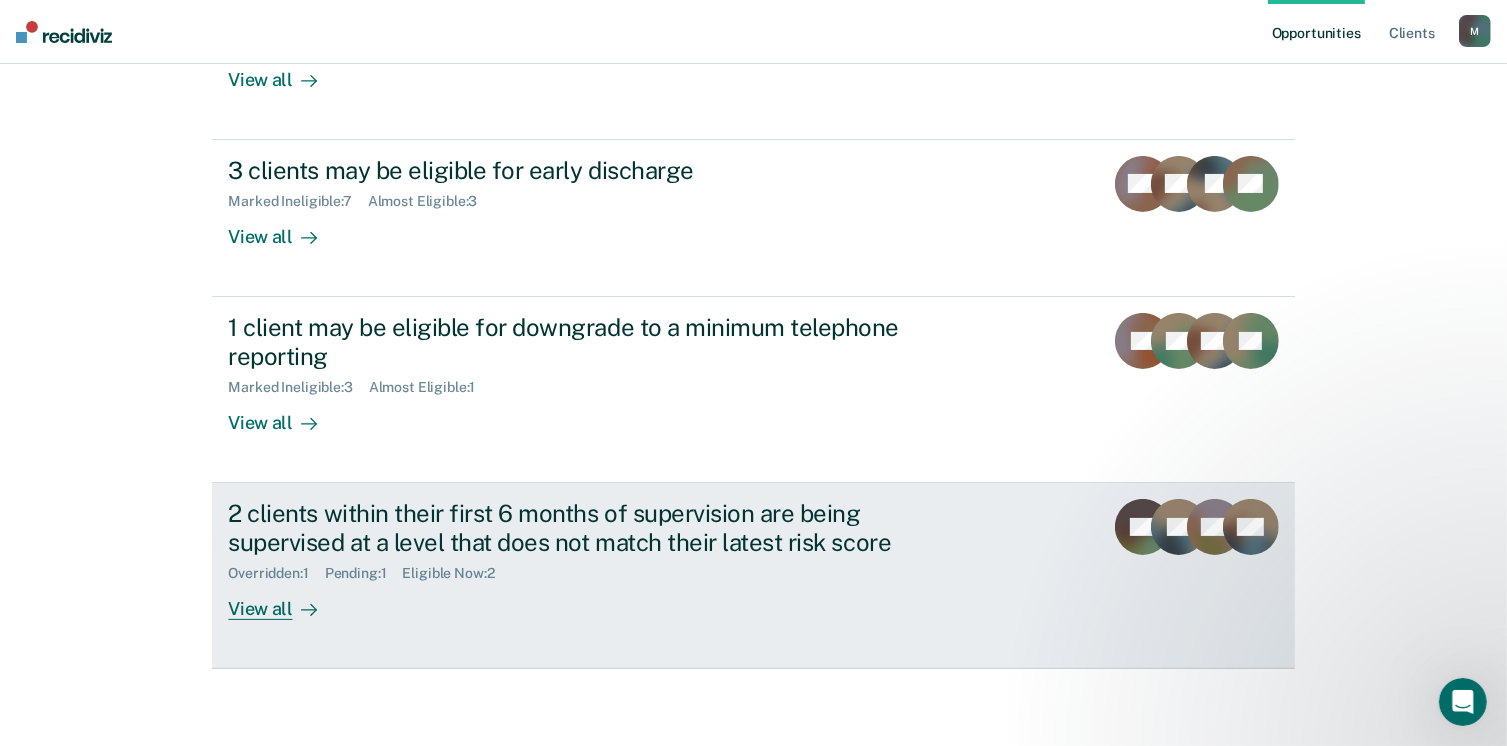 scroll, scrollTop: 319, scrollLeft: 0, axis: vertical 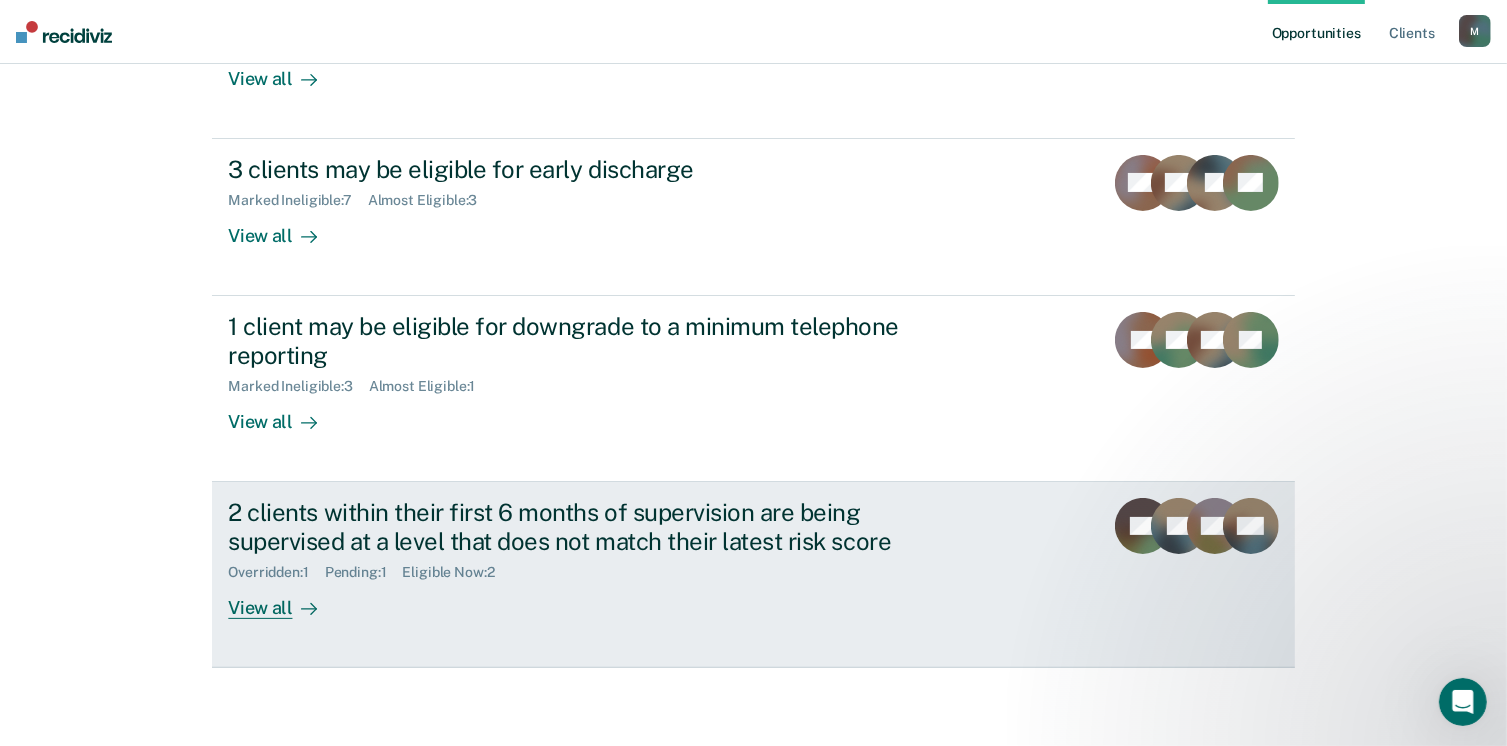 click on "2 clients within their first 6 months of supervision are being supervised at a level that does not match their latest risk score Overridden :  1 Pending :  1 Eligible Now :  2 View all" at bounding box center [603, 558] 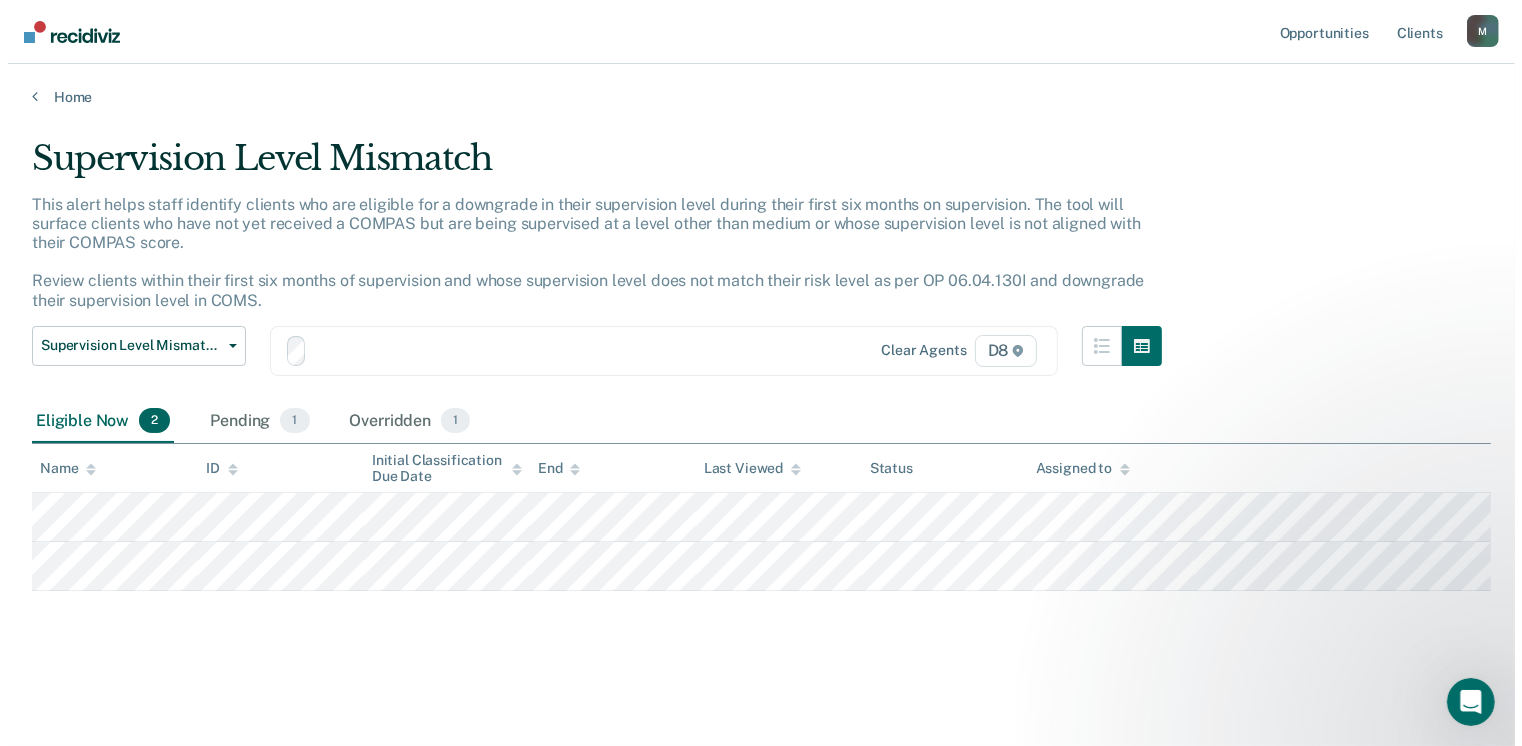 scroll, scrollTop: 0, scrollLeft: 0, axis: both 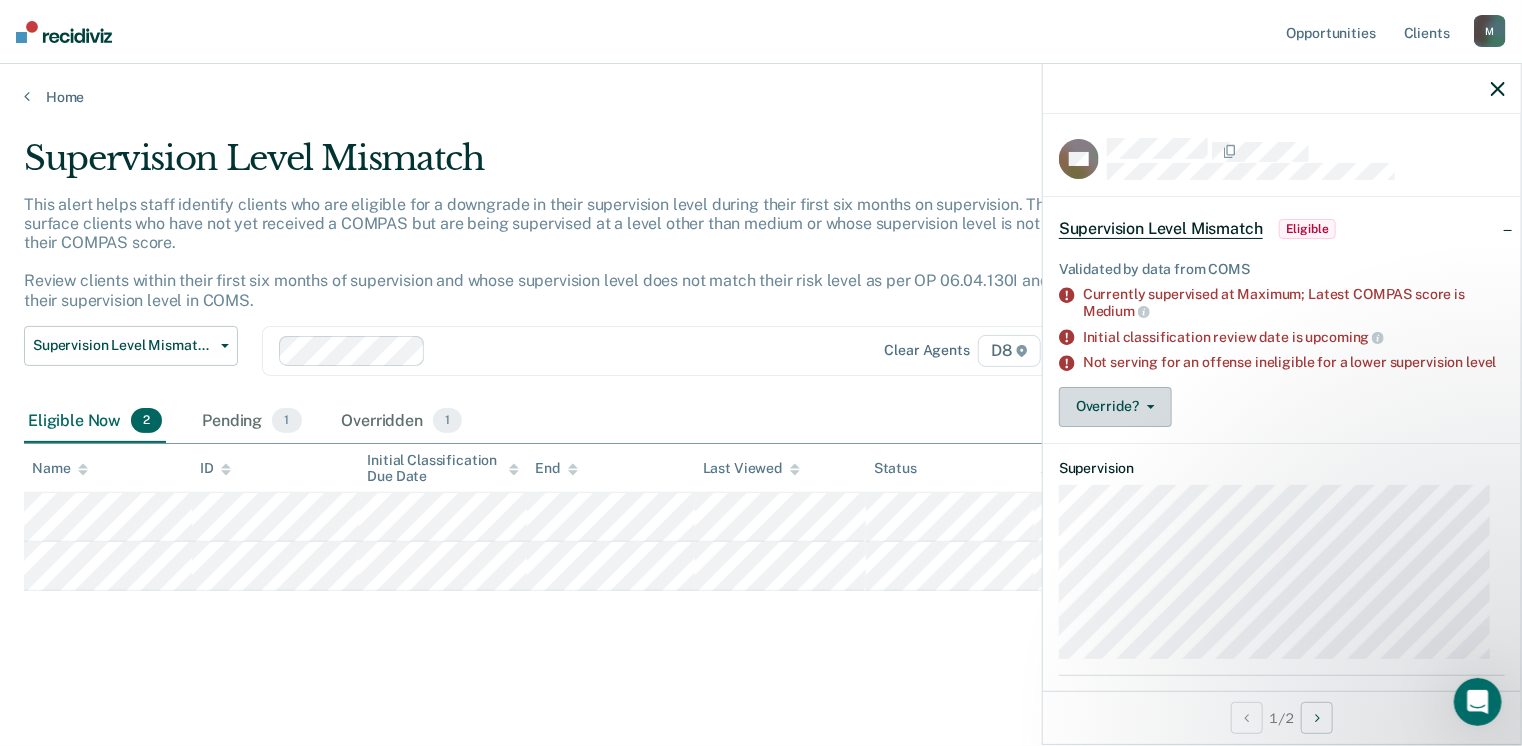 click on "Override?" at bounding box center [1115, 407] 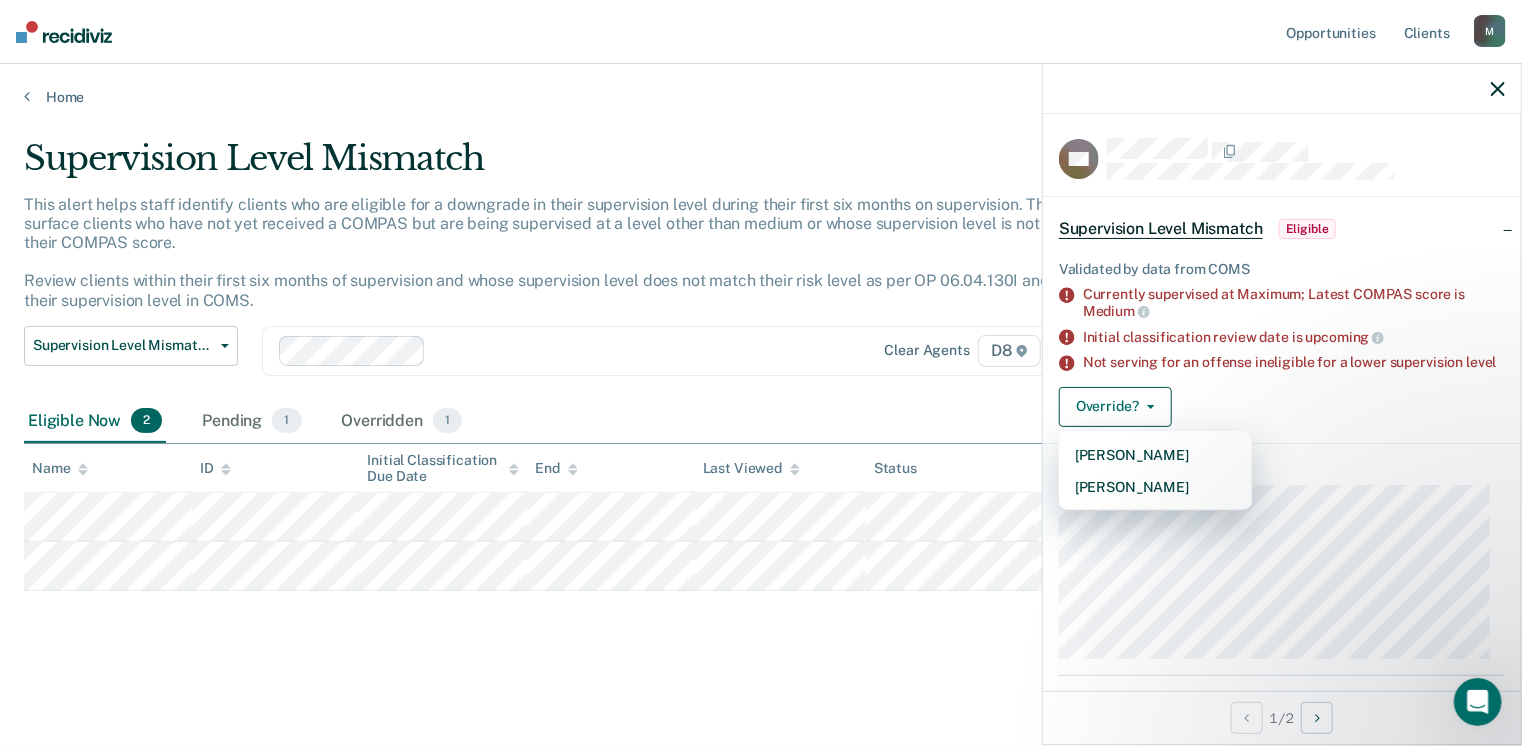 click on "Supervision Level Mismatch   This alert helps staff identify clients who are eligible for a downgrade in their supervision level during their first six months on supervision. The tool will surface clients who have not yet received a COMPAS but are being supervised at a level other than medium or whose supervision level is not aligned with their COMPAS score. Review clients within their first six months of supervision and whose supervision level does not match their risk level as per OP 06.04.130I and downgrade their supervision level in COMS. Supervision Level Mismatch Classification Review Early Discharge Minimum Telephone Reporting Overdue for Discharge Supervision Level Mismatch Clear   agents D8   Eligible Now 2 Pending 1 Overridden 1
To pick up a draggable item, press the space bar.
While dragging, use the arrow keys to move the item.
Press space again to drop the item in its new position, or press escape to cancel.
Name ID Initial Classification Due Date End Last Viewed Status" at bounding box center [761, 399] 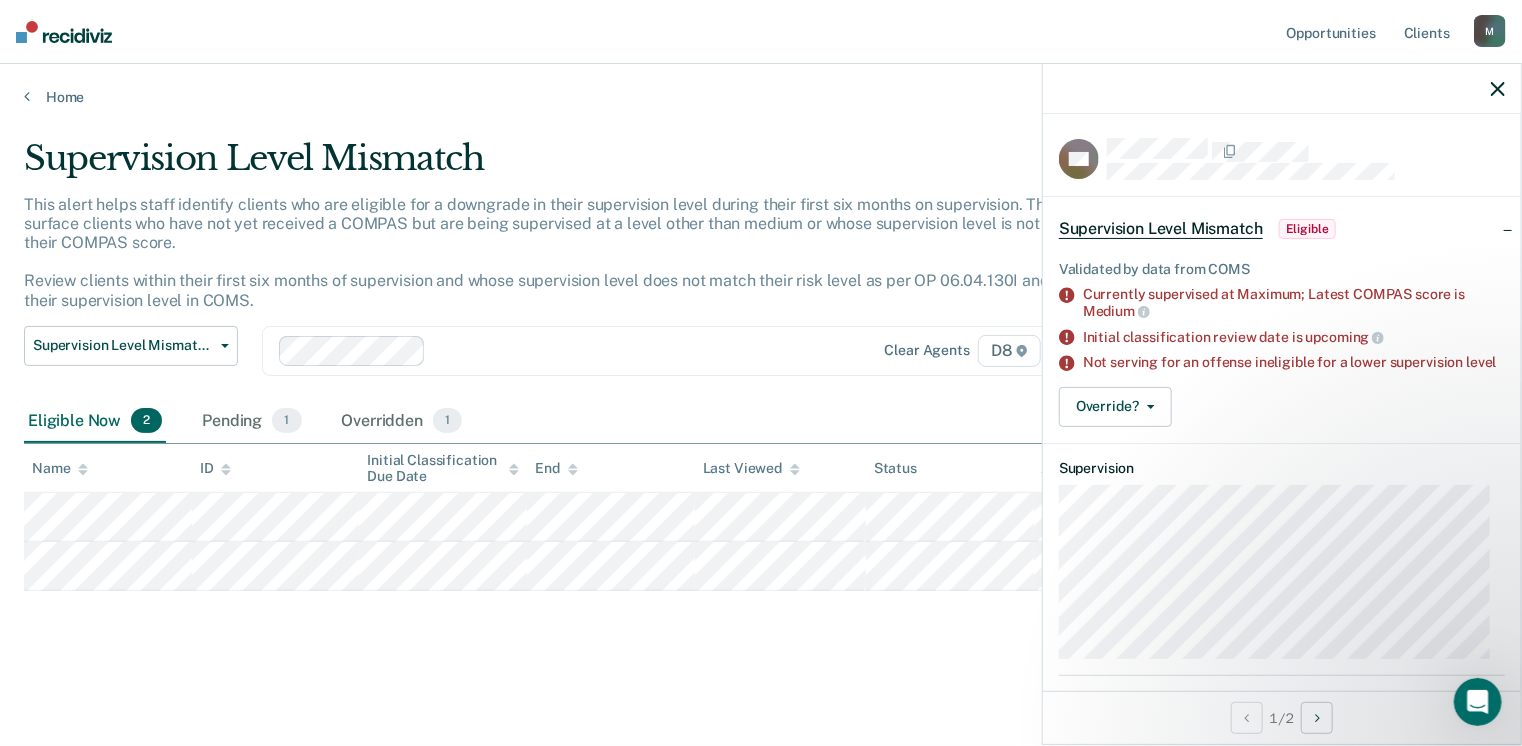 click on "Supervision Level Mismatch   This alert helps staff identify clients who are eligible for a downgrade in their supervision level during their first six months on supervision. The tool will surface clients who have not yet received a COMPAS but are being supervised at a level other than medium or whose supervision level is not aligned with their COMPAS score. Review clients within their first six months of supervision and whose supervision level does not match their risk level as per OP 06.04.130I and downgrade their supervision level in COMS. Supervision Level Mismatch Classification Review Early Discharge Minimum Telephone Reporting Overdue for Discharge Supervision Level Mismatch Clear   agents D8   Eligible Now 2 Pending 1 Overridden 1
To pick up a draggable item, press the space bar.
While dragging, use the arrow keys to move the item.
Press space again to drop the item in its new position, or press escape to cancel.
Name ID Initial Classification Due Date End Last Viewed Status" at bounding box center [761, 399] 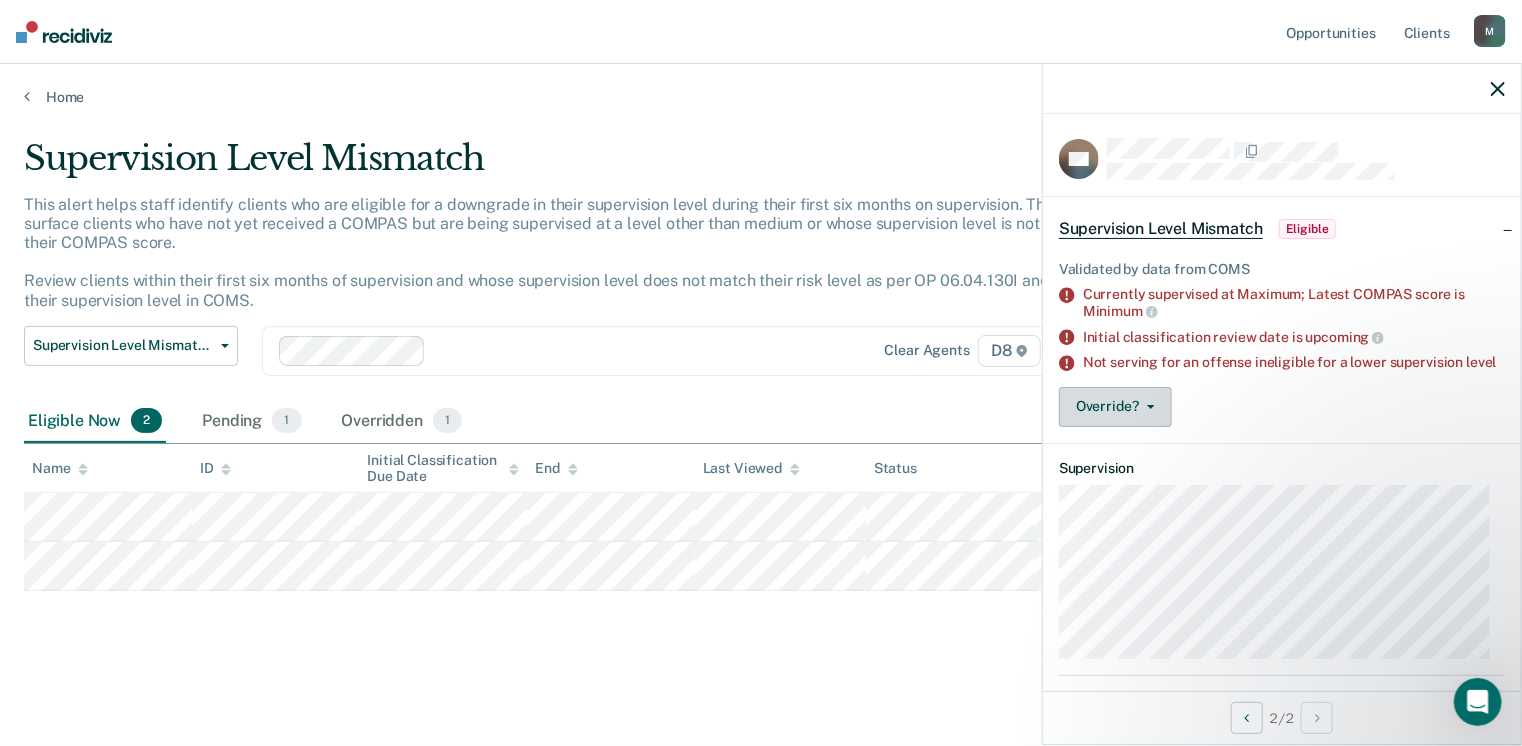 click on "Override?" at bounding box center [1115, 407] 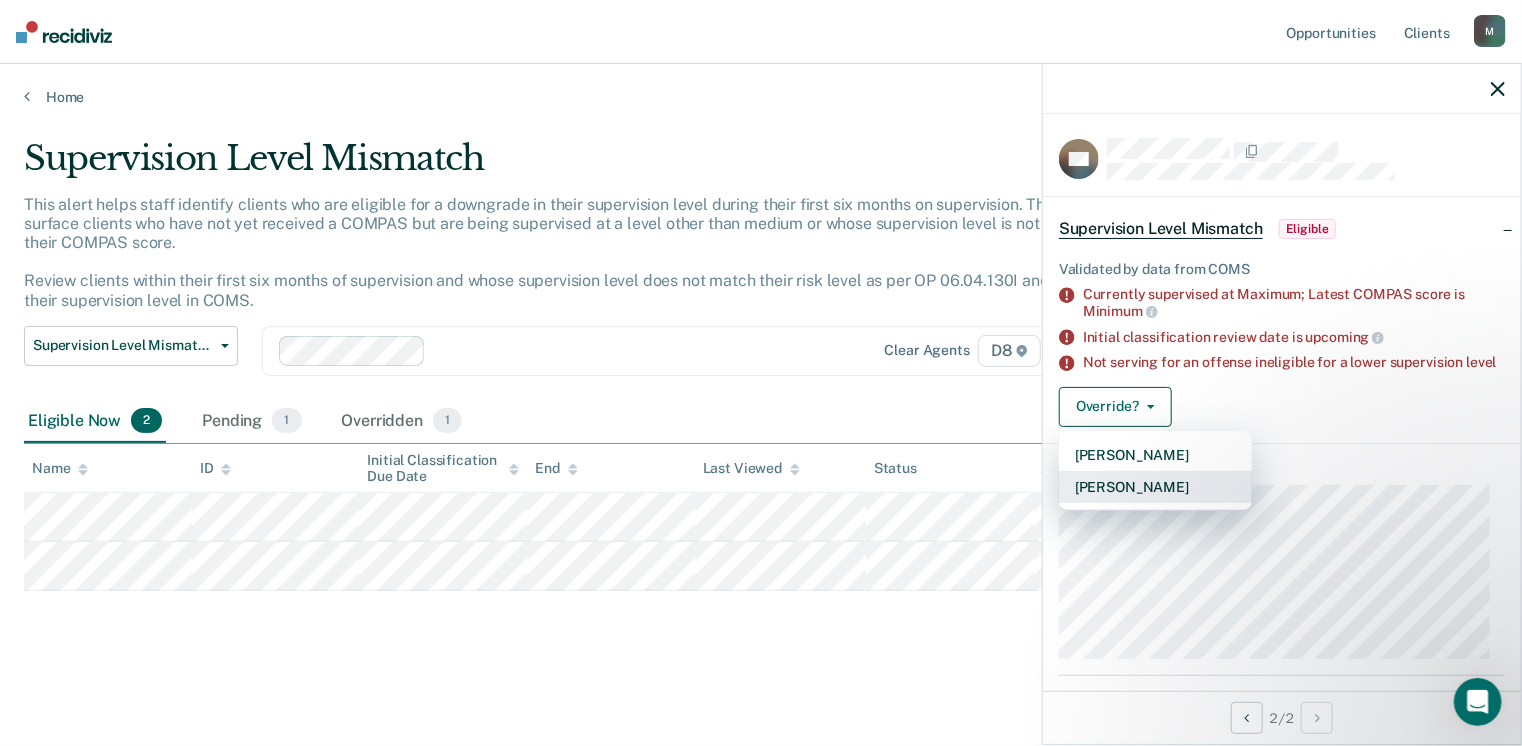 click on "[PERSON_NAME]" at bounding box center [1155, 487] 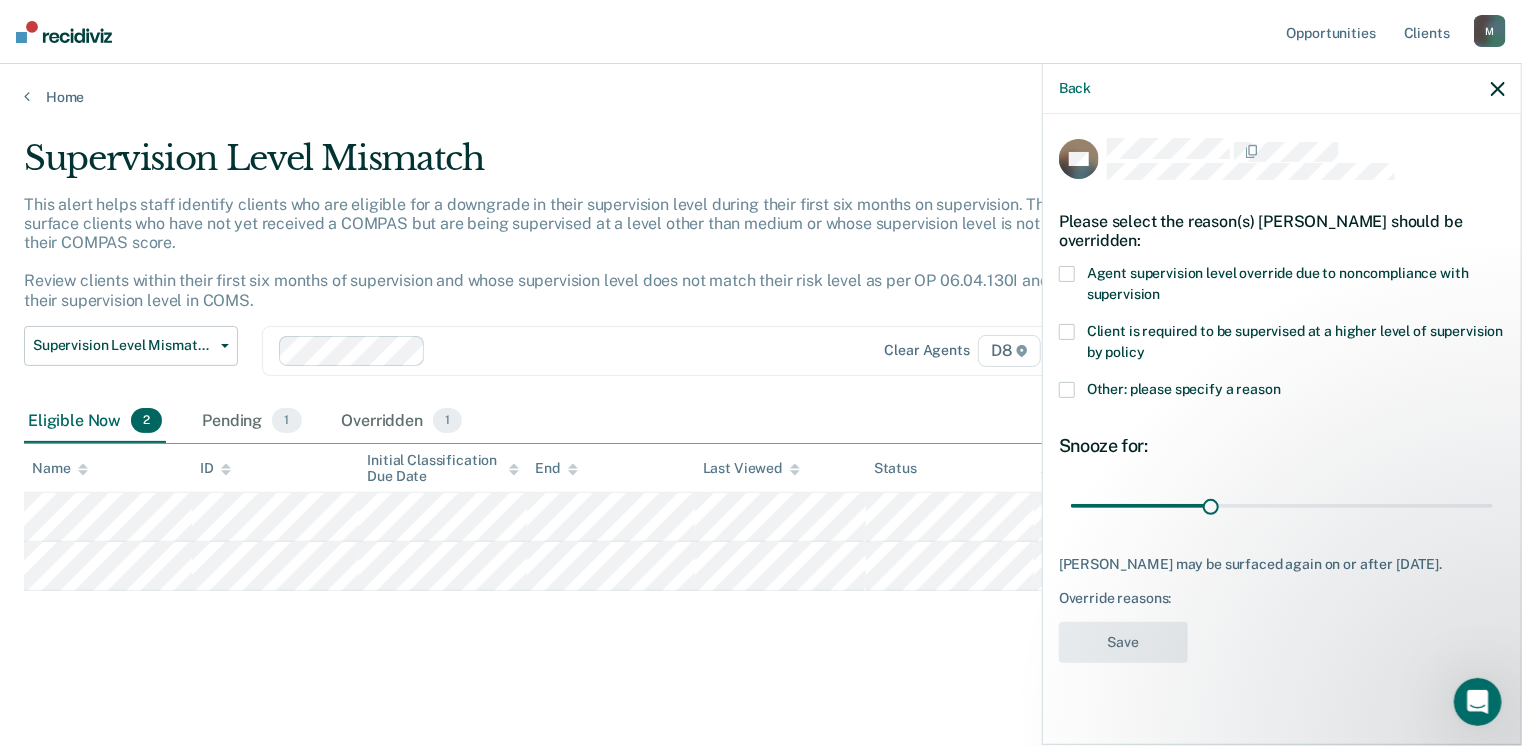 click on "Other: please specify a reason" at bounding box center [1282, 392] 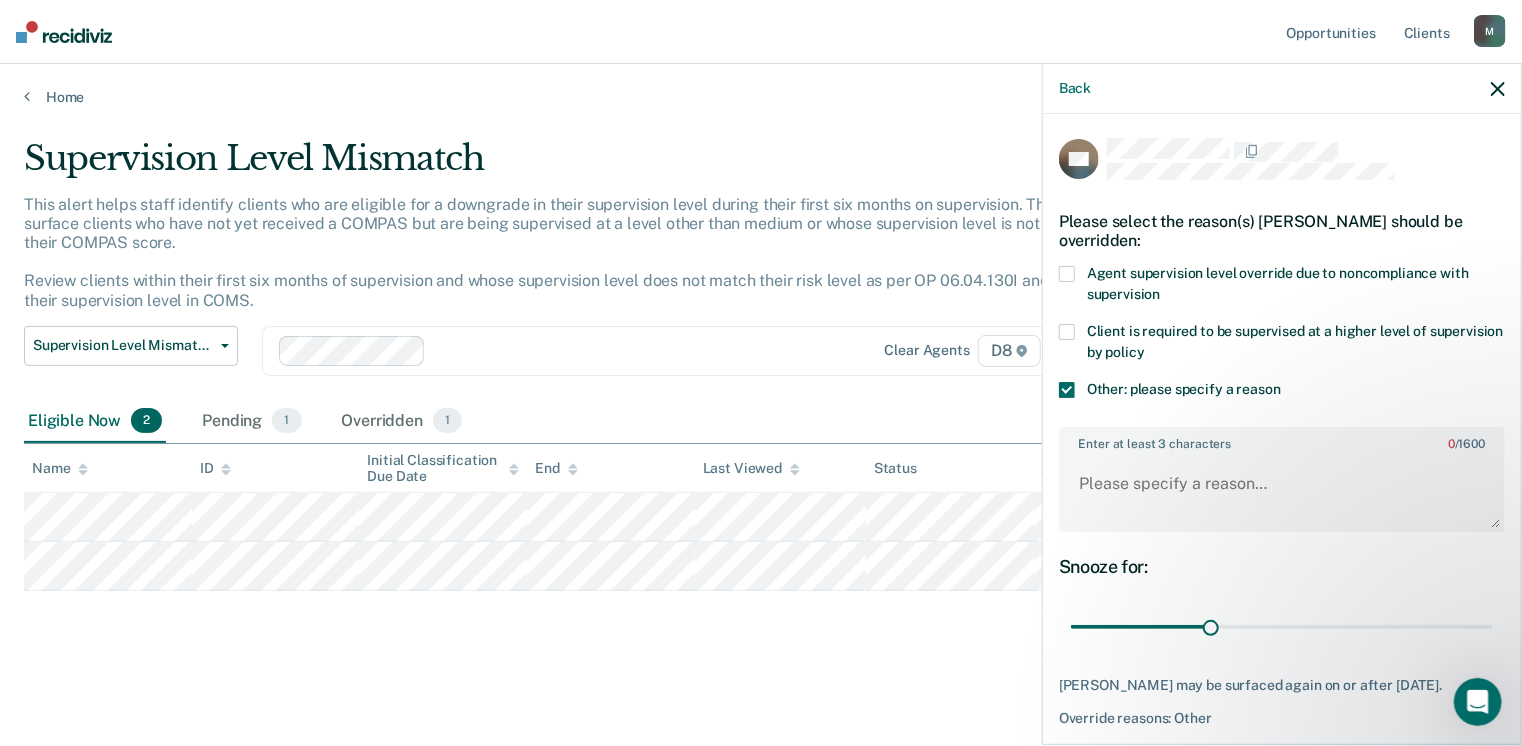 click on "Enter at least 3 characters 0  /  1600" at bounding box center [1282, 479] 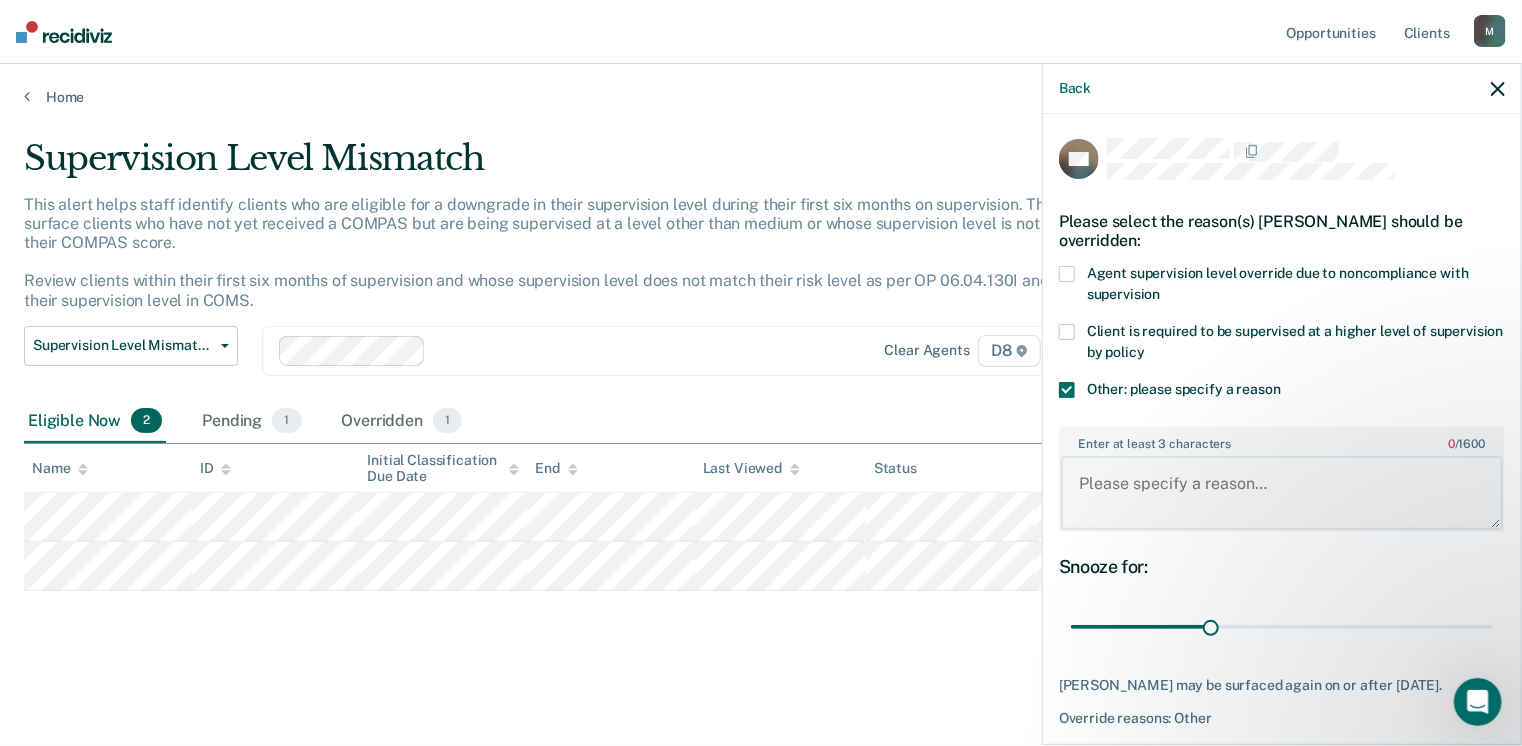 click on "Enter at least 3 characters 0  /  1600" at bounding box center [1282, 493] 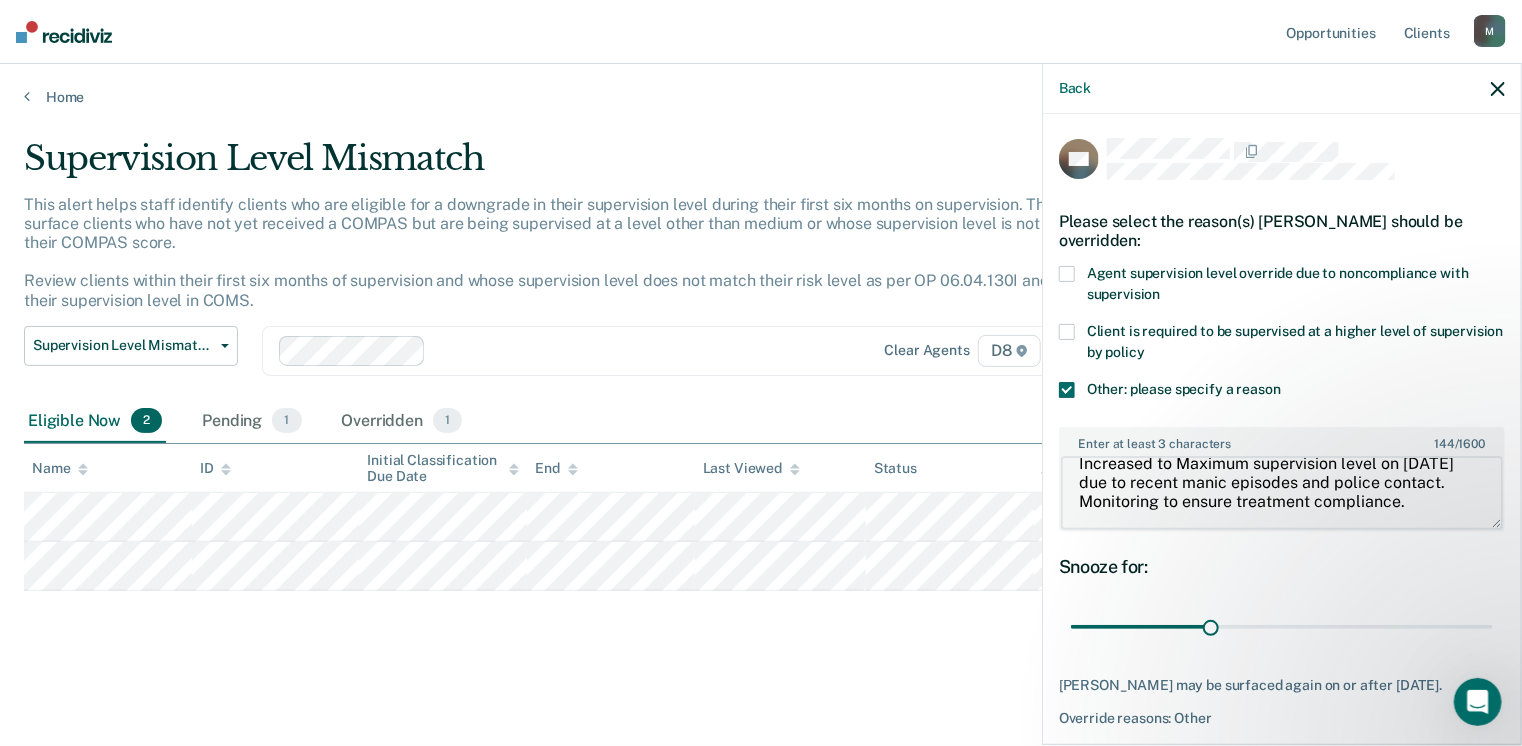 scroll, scrollTop: 38, scrollLeft: 0, axis: vertical 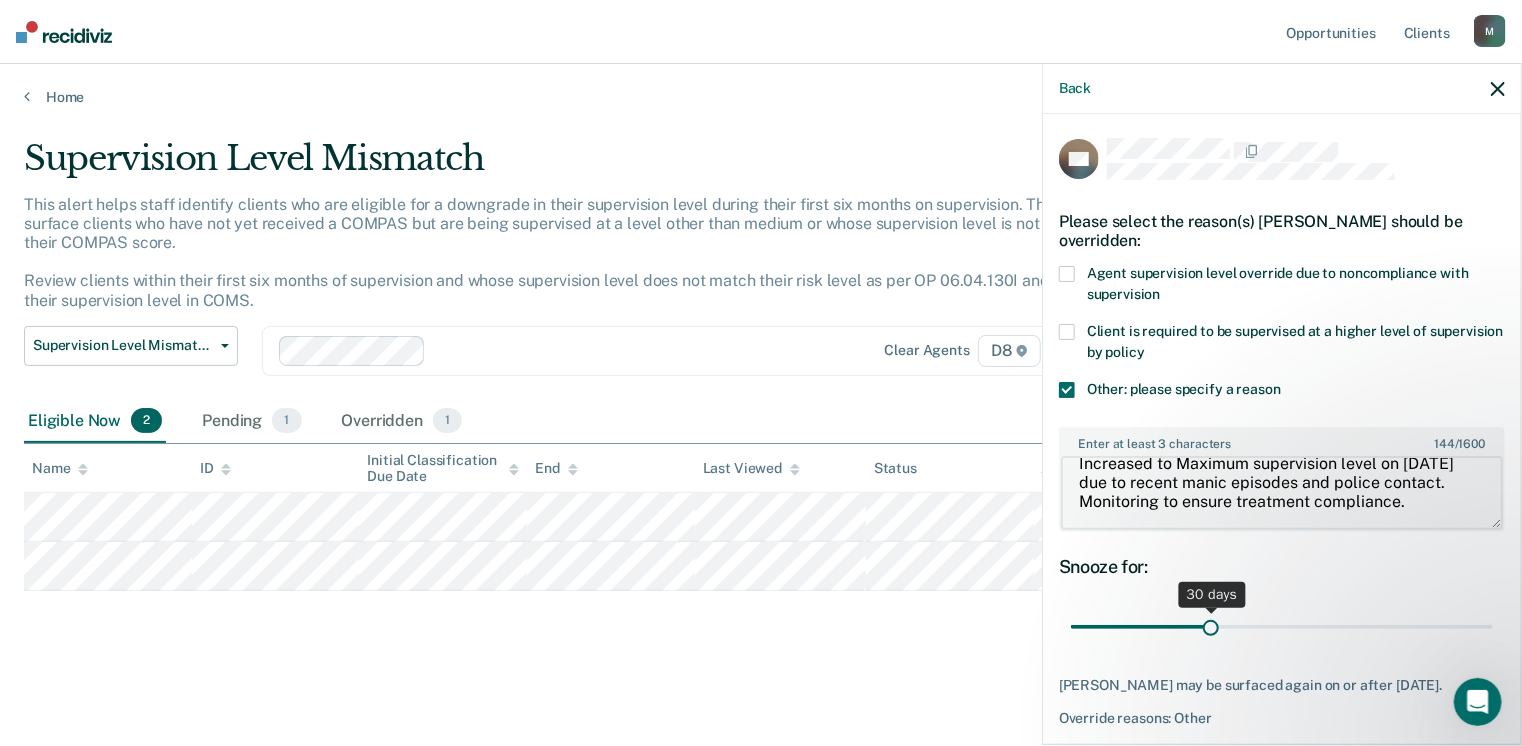 type on "Increased to Maximum supervision level on [DATE] due to recent manic episodes and police contact. Monitoring to ensure treatment compliance." 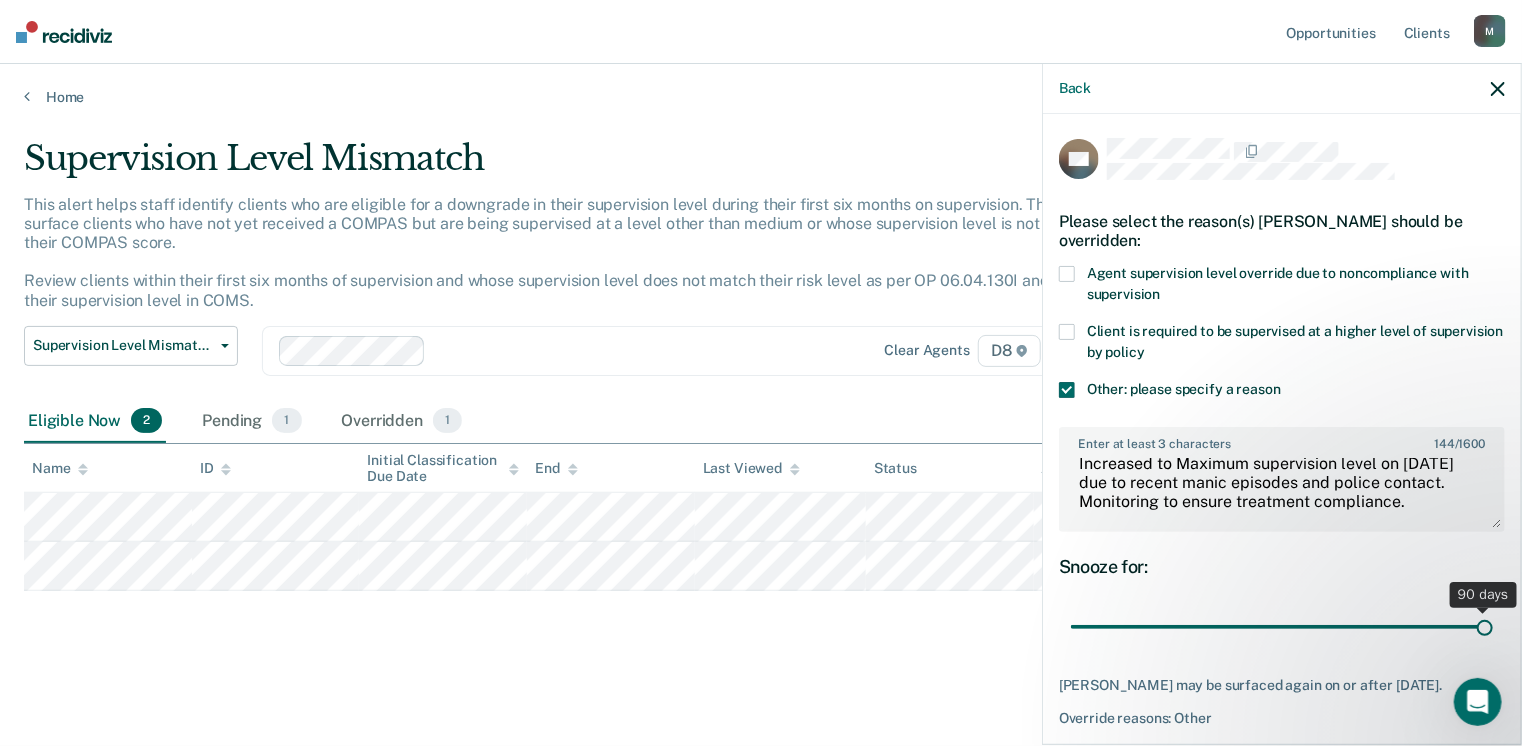 drag, startPoint x: 1206, startPoint y: 629, endPoint x: 1497, endPoint y: 647, distance: 291.55618 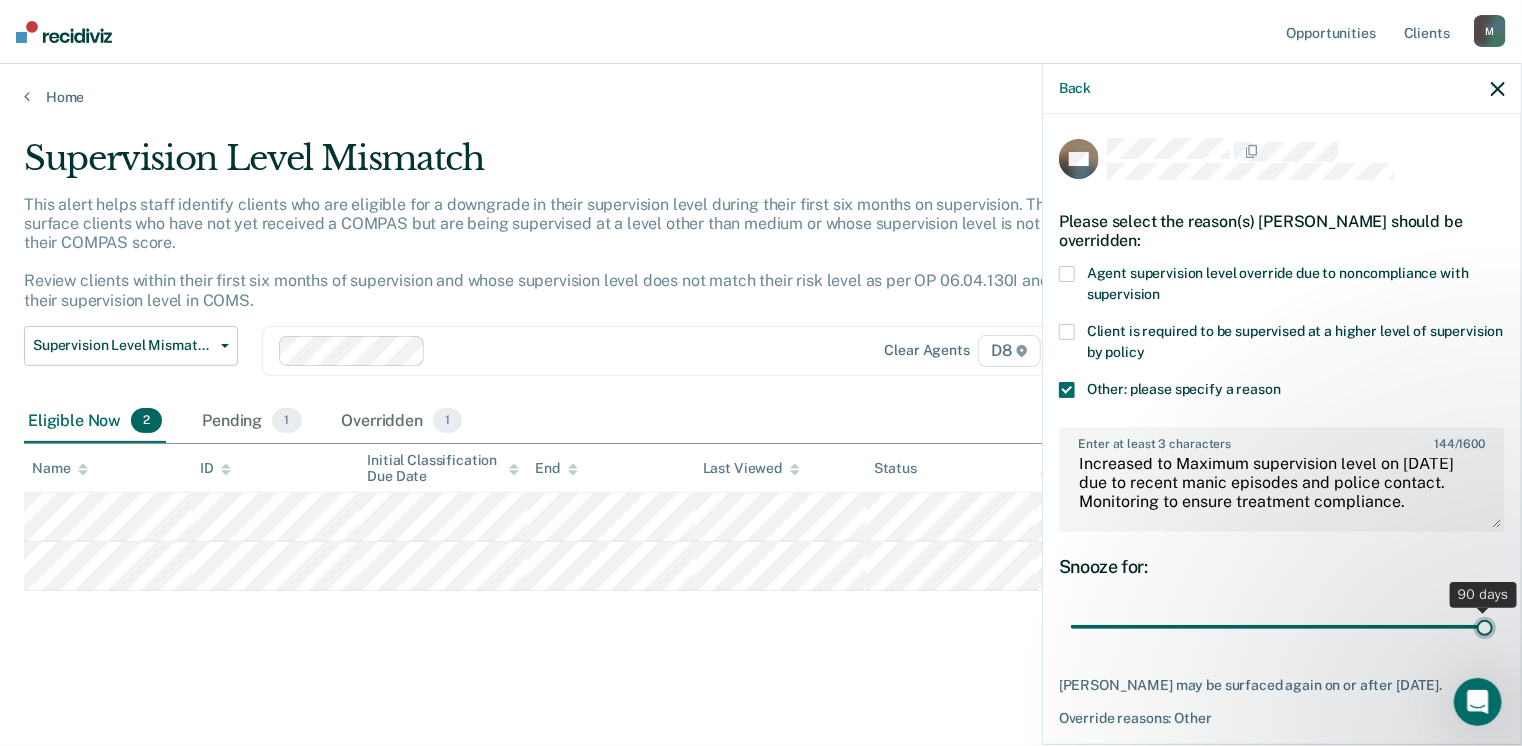 type on "90" 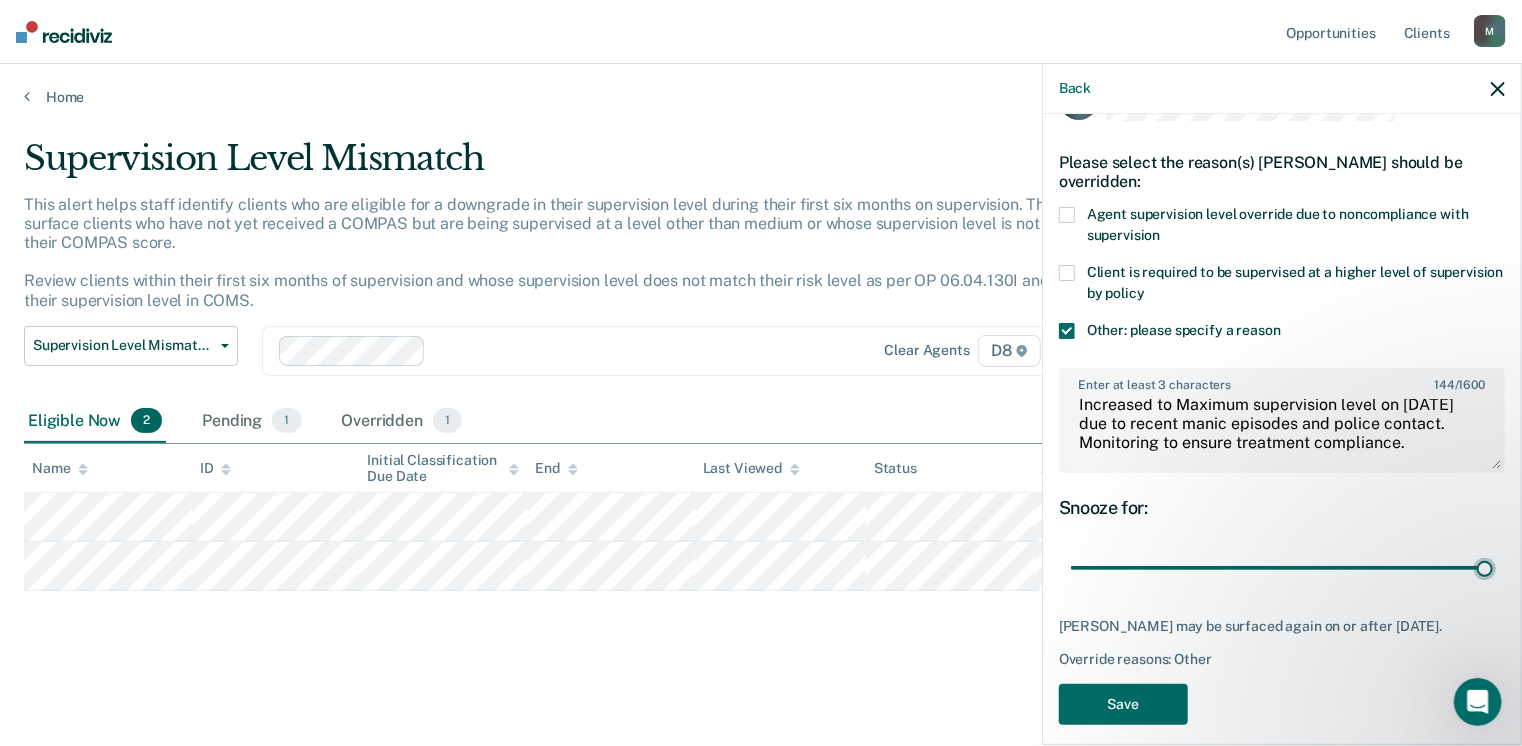 scroll, scrollTop: 91, scrollLeft: 0, axis: vertical 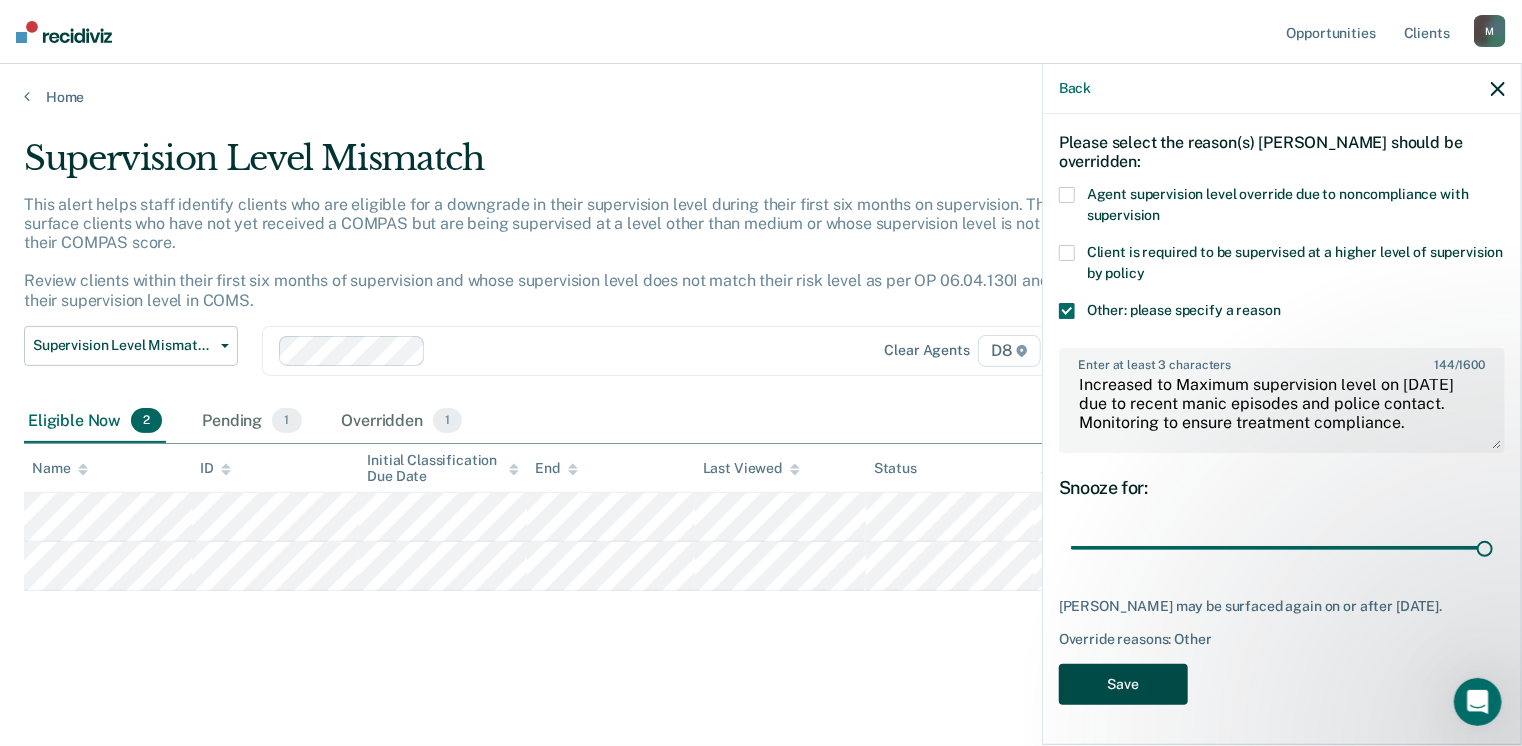 click on "Save" at bounding box center (1123, 684) 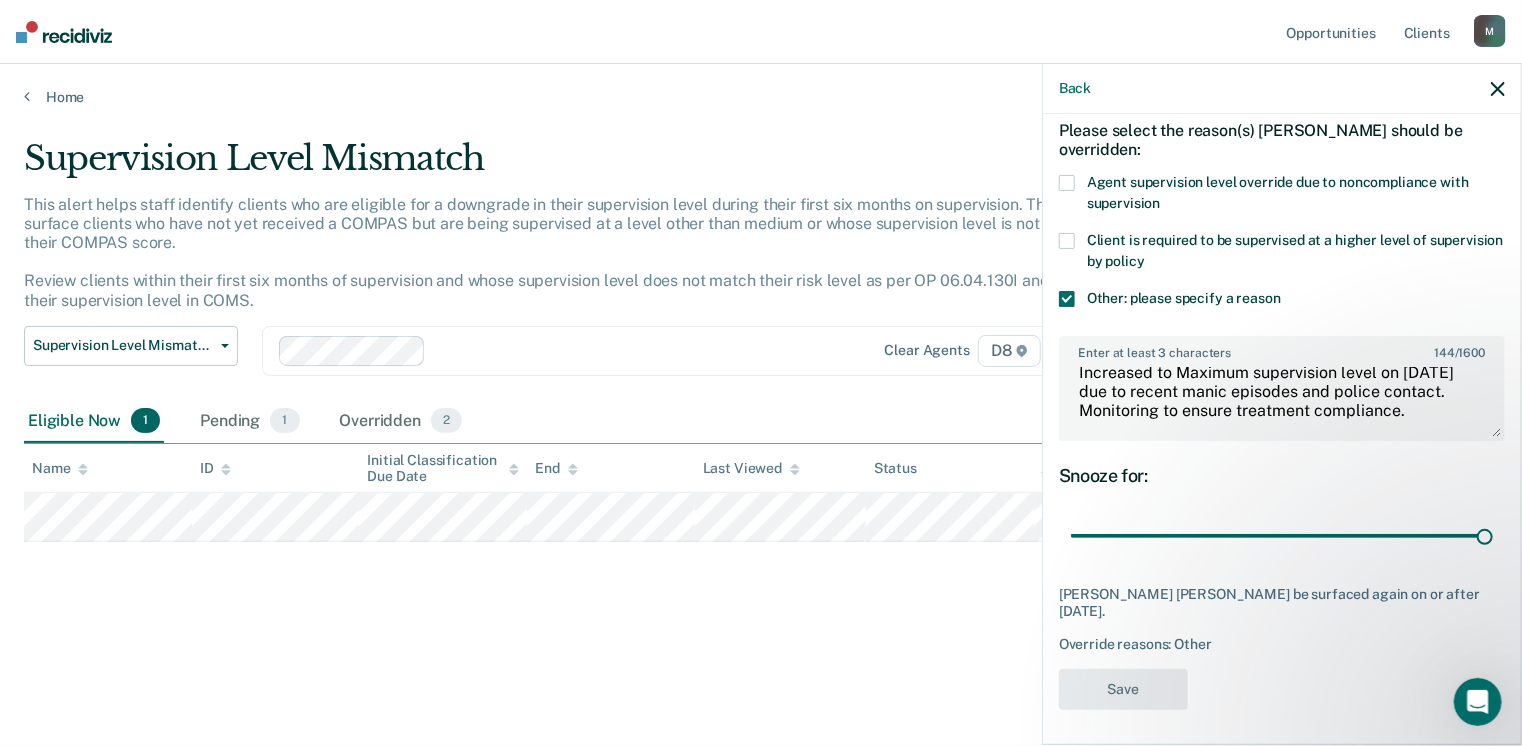 scroll, scrollTop: 74, scrollLeft: 0, axis: vertical 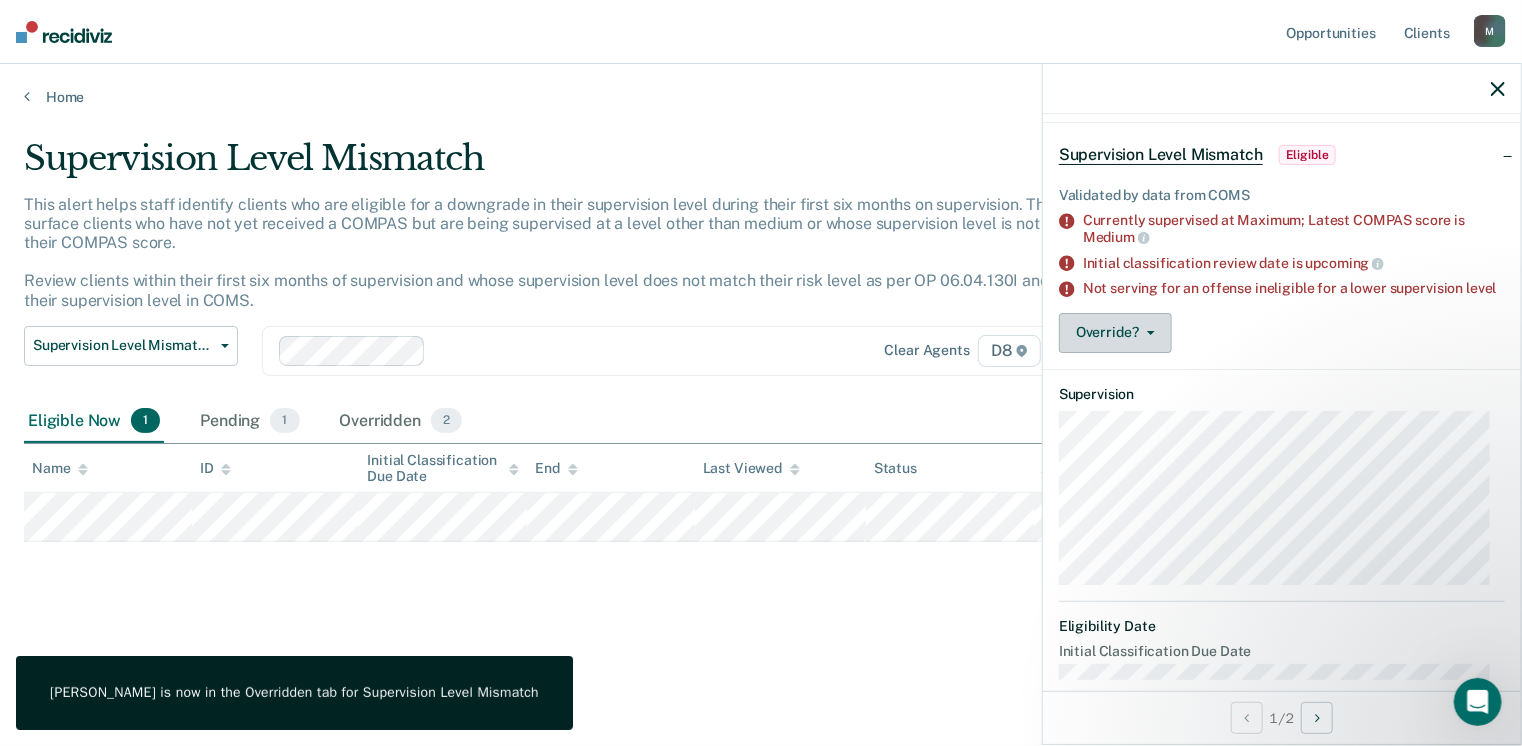 click on "Override?" at bounding box center [1115, 333] 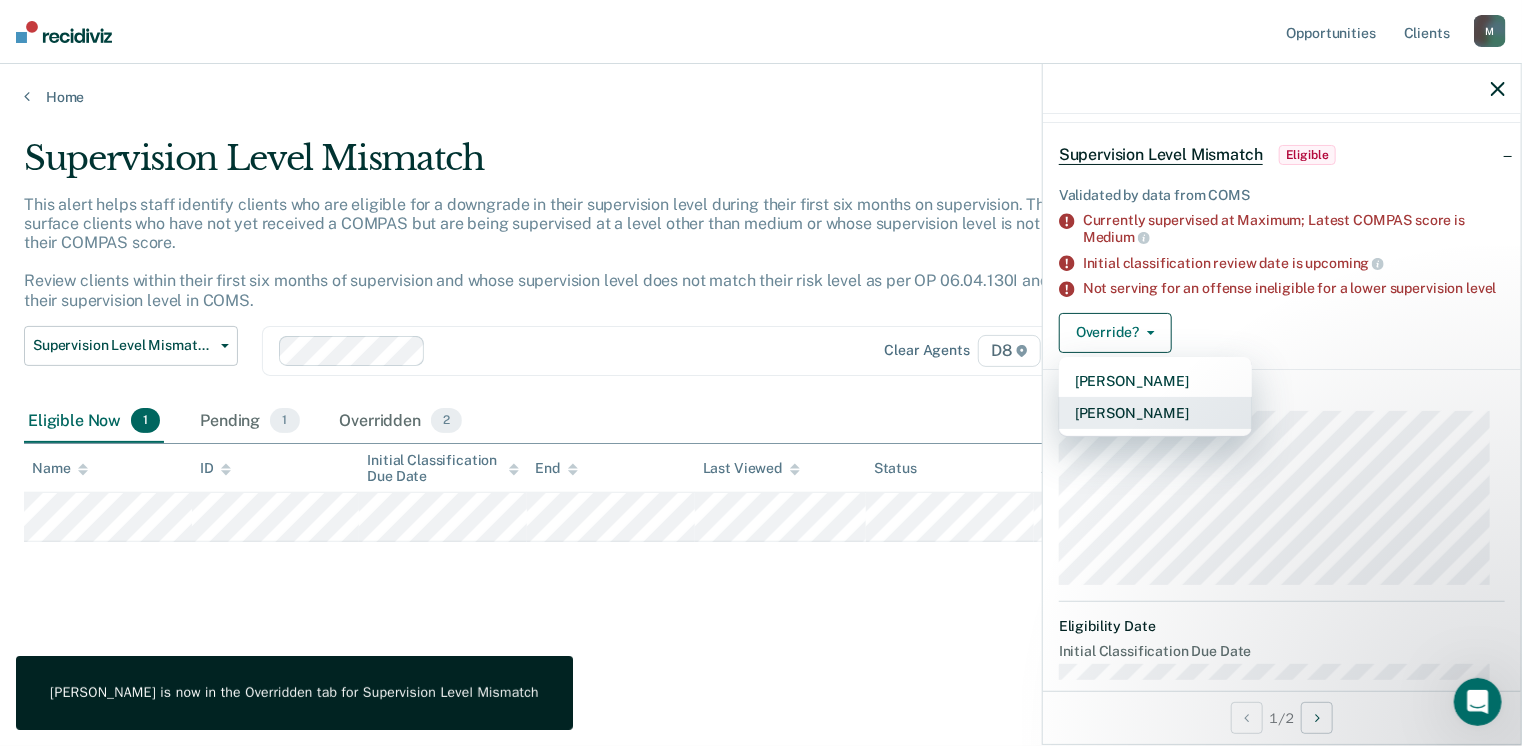 click on "[PERSON_NAME]" at bounding box center (1155, 413) 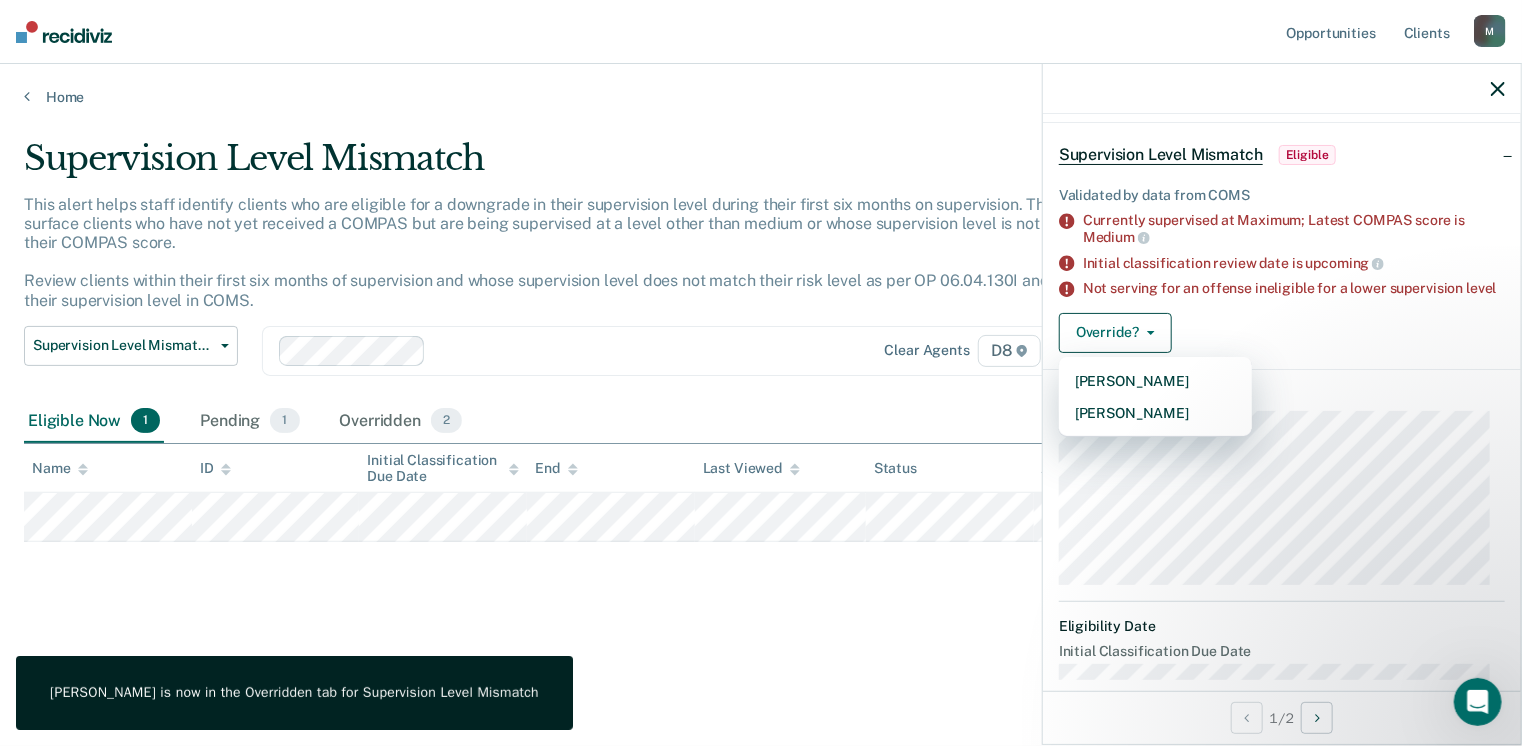 scroll, scrollTop: 0, scrollLeft: 0, axis: both 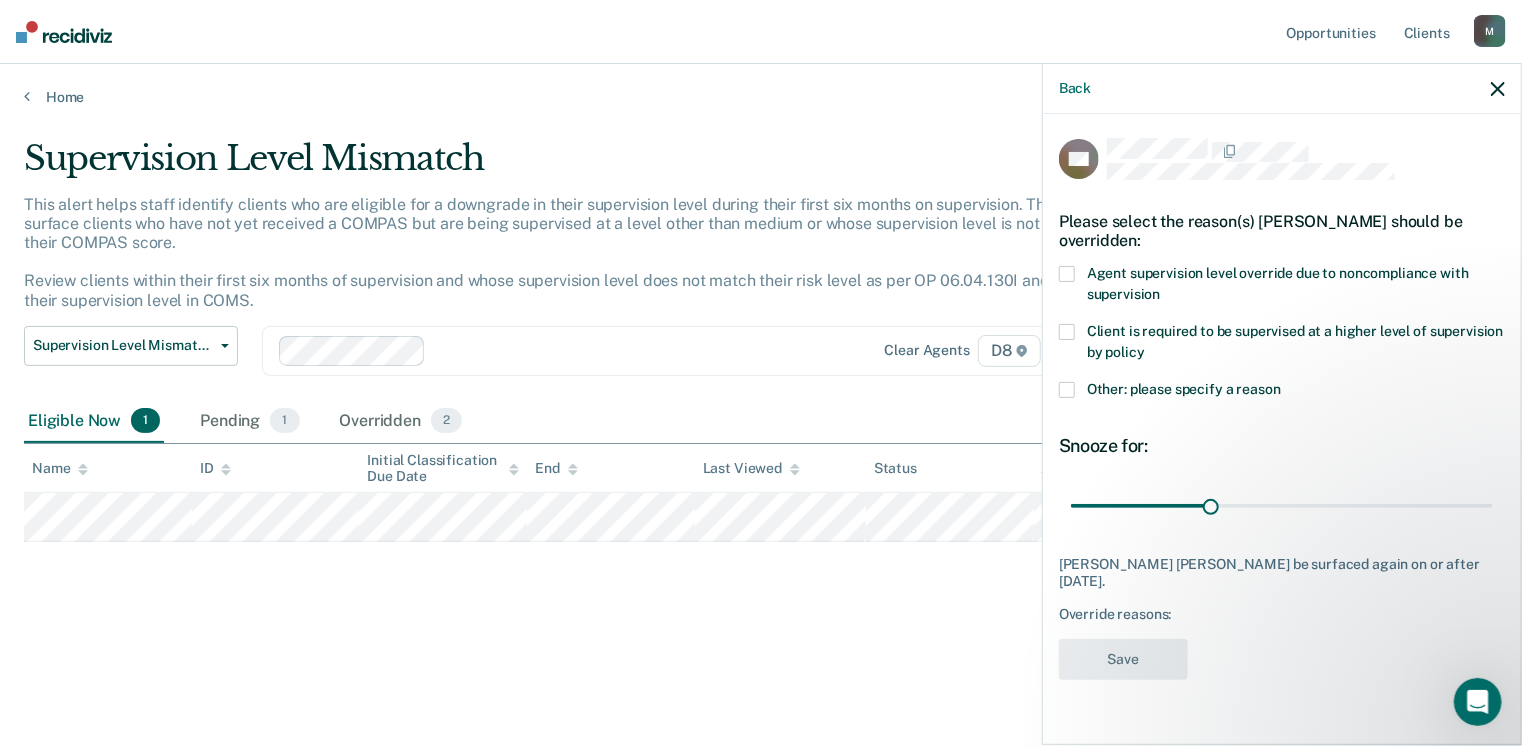 click on "Other: please specify a reason" at bounding box center (1282, 392) 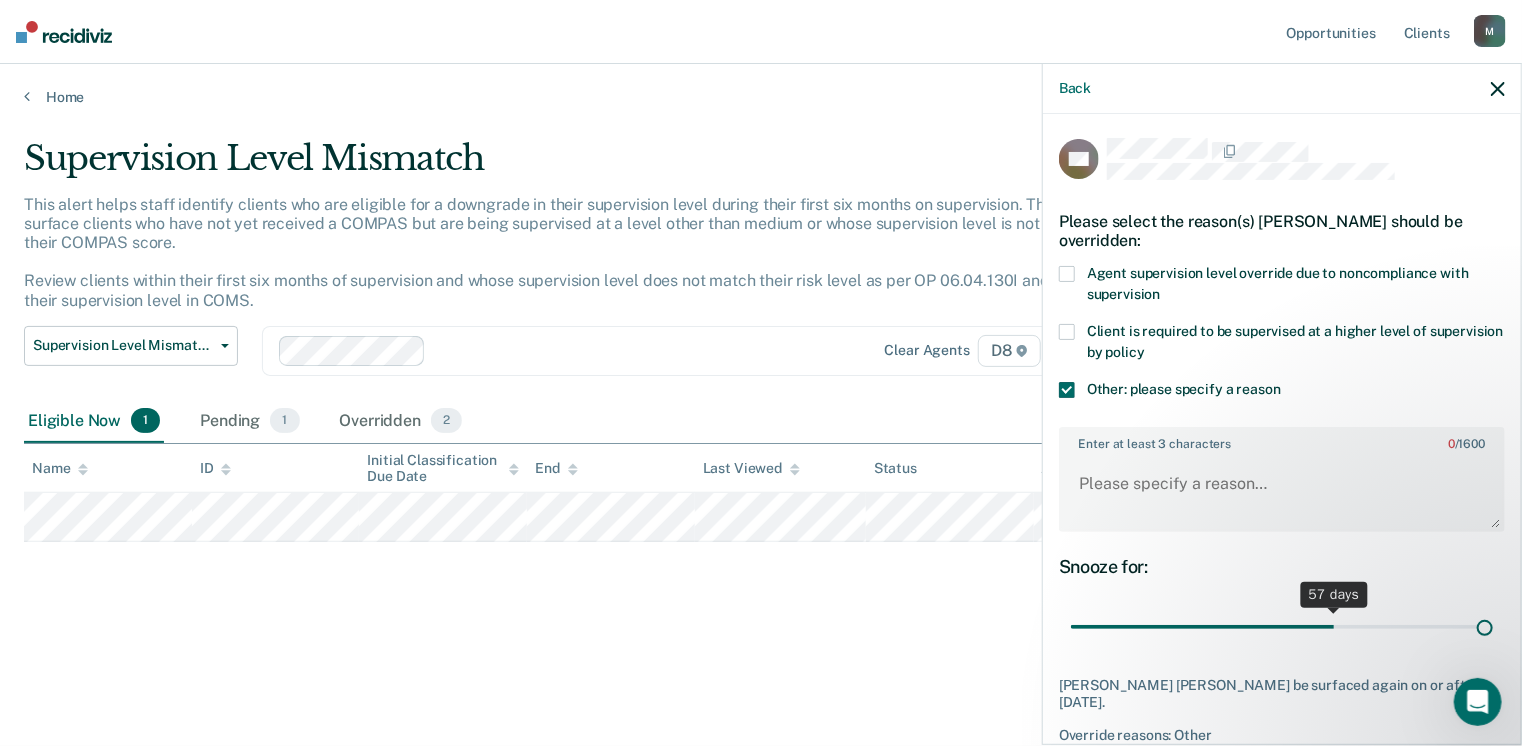 drag, startPoint x: 1201, startPoint y: 637, endPoint x: 1468, endPoint y: 636, distance: 267.00186 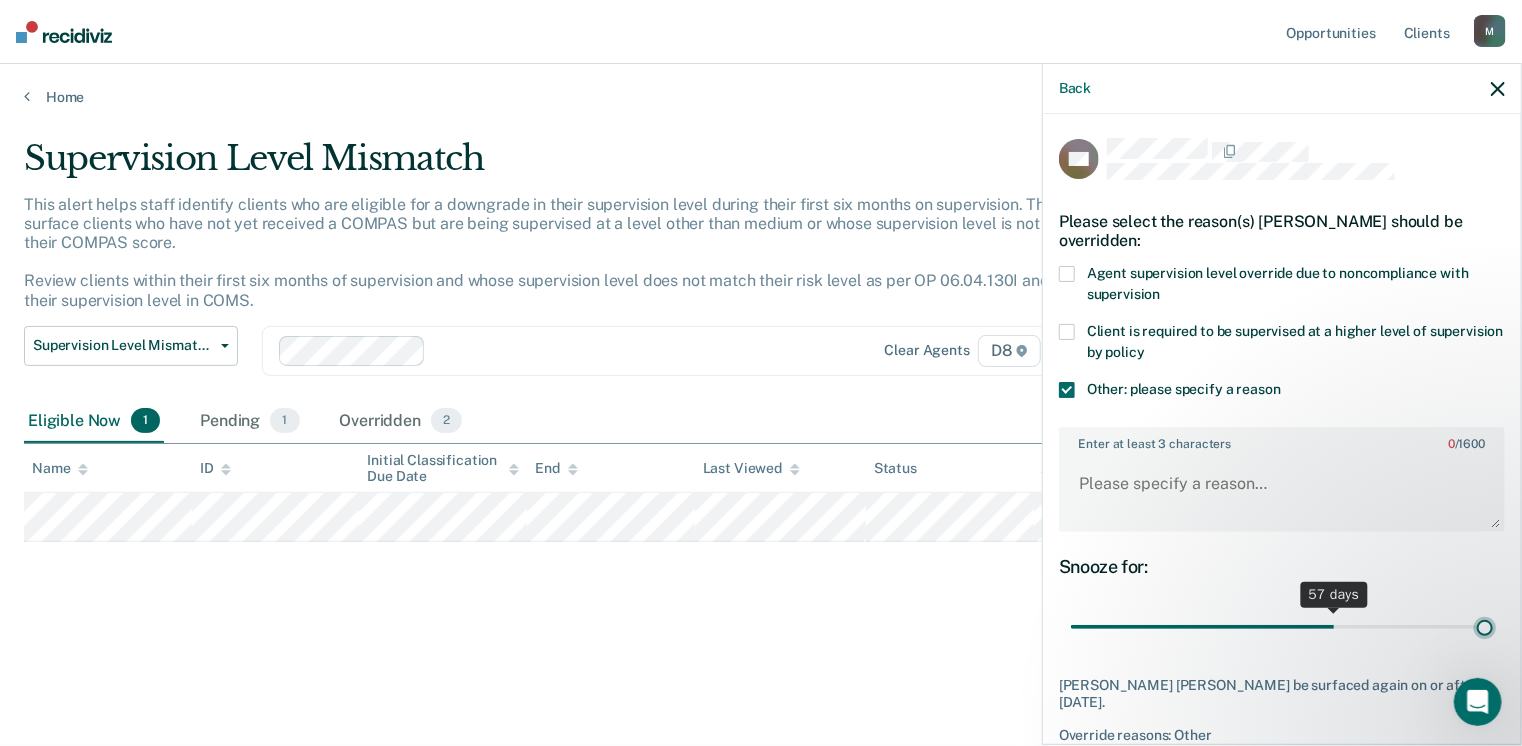 type on "90" 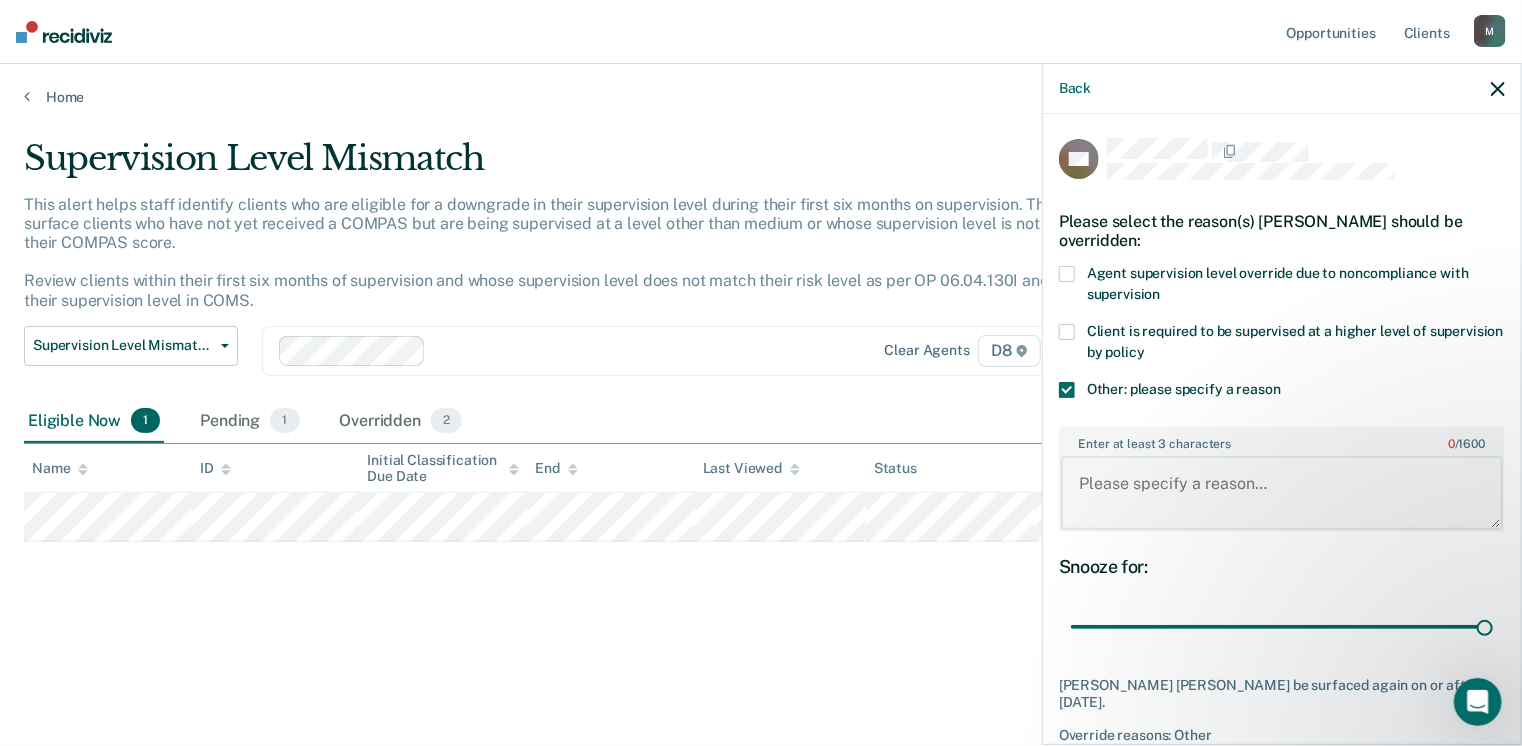 click on "Enter at least 3 characters 0  /  1600" at bounding box center [1282, 493] 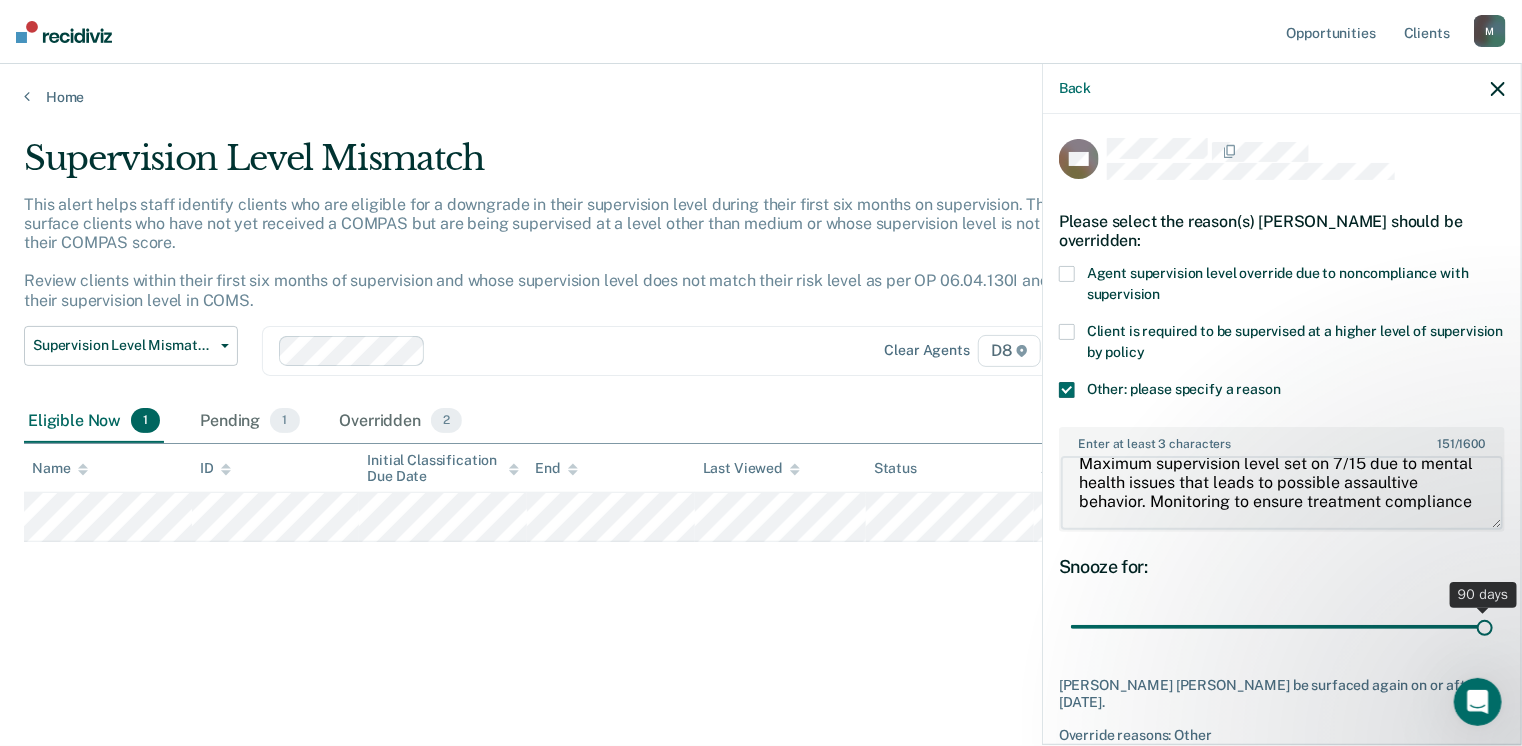 scroll, scrollTop: 38, scrollLeft: 0, axis: vertical 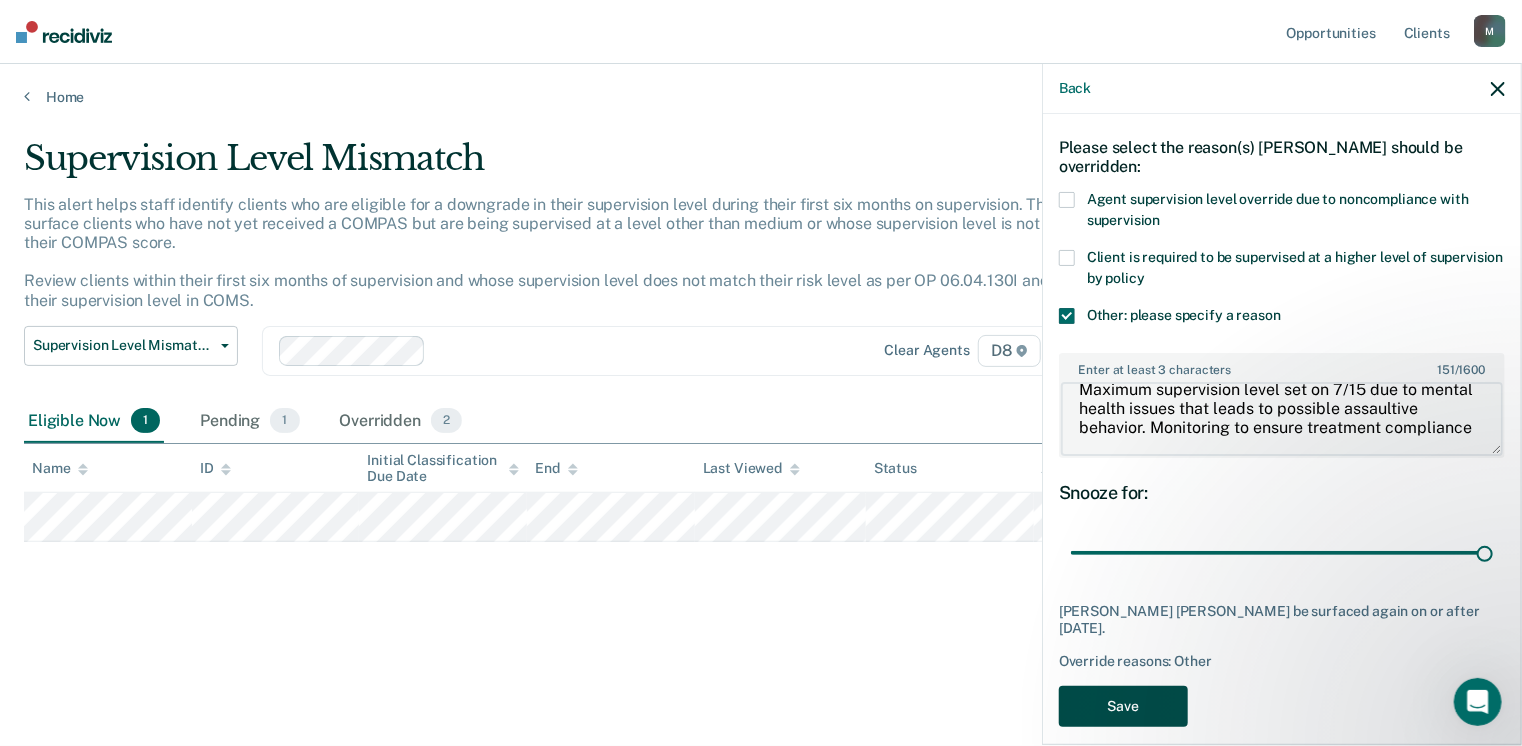 type on "Maximum supervision level set on 7/15 due to mental health issues that leads to possible assaultive behavior. Monitoring to ensure treatment compliance" 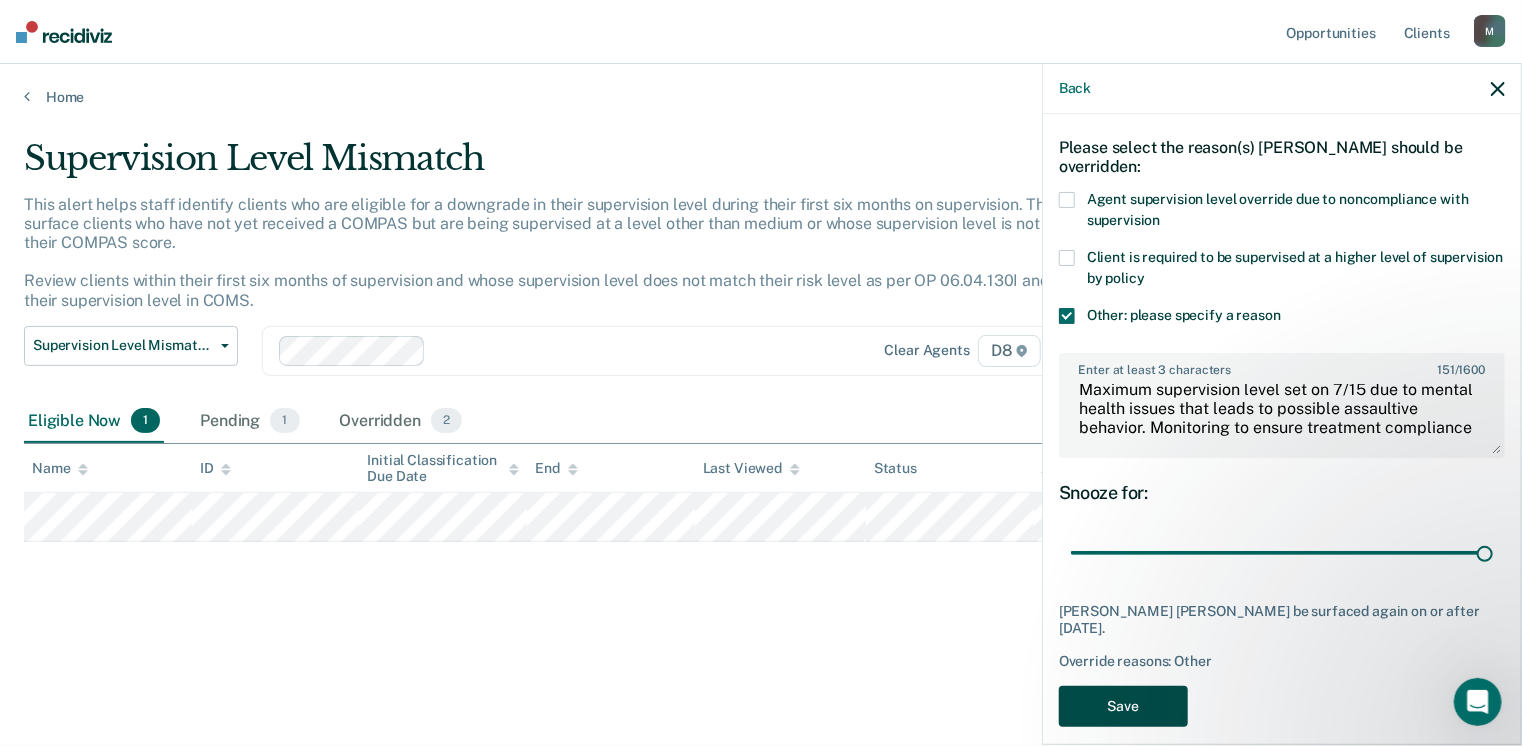 click on "Save" at bounding box center (1123, 706) 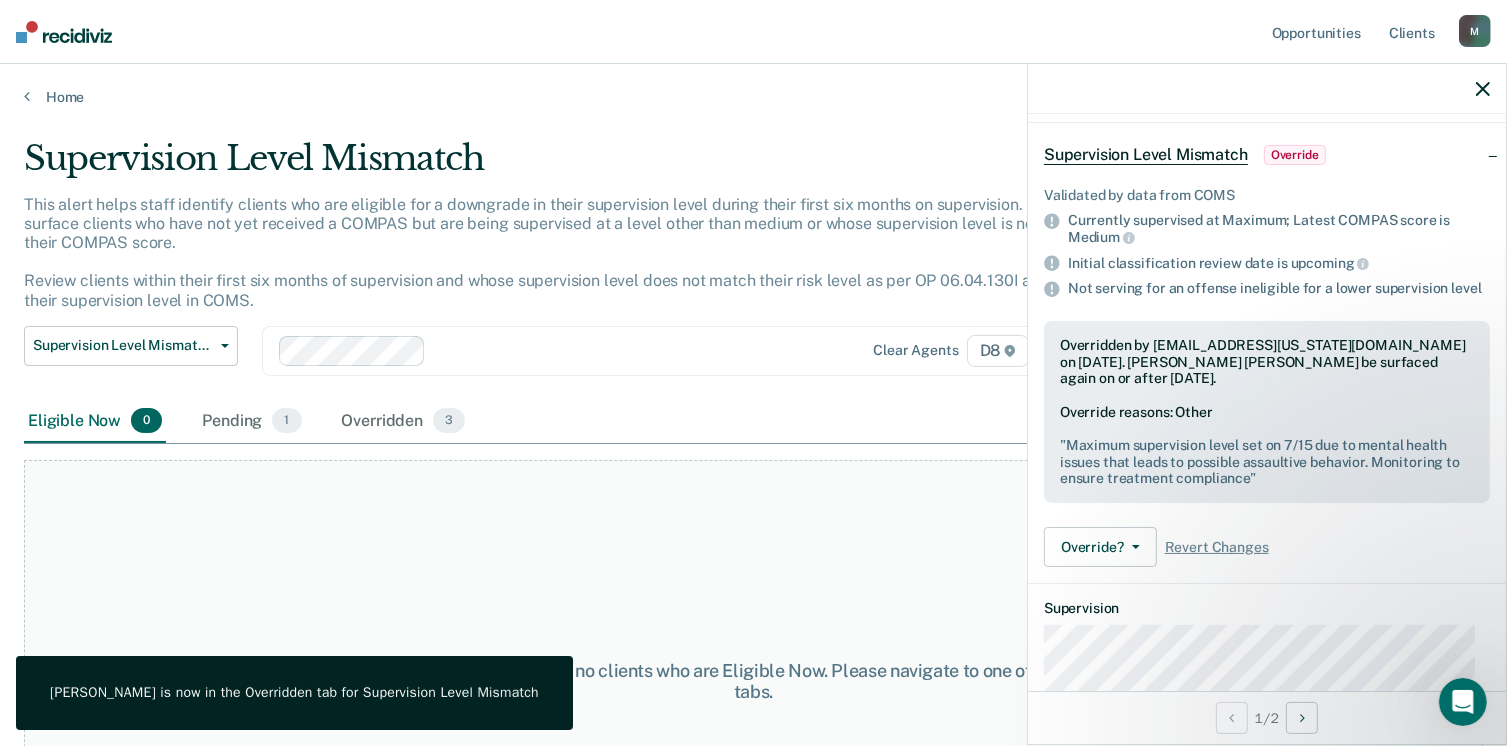 drag, startPoint x: 1486, startPoint y: 96, endPoint x: 1389, endPoint y: 117, distance: 99.24717 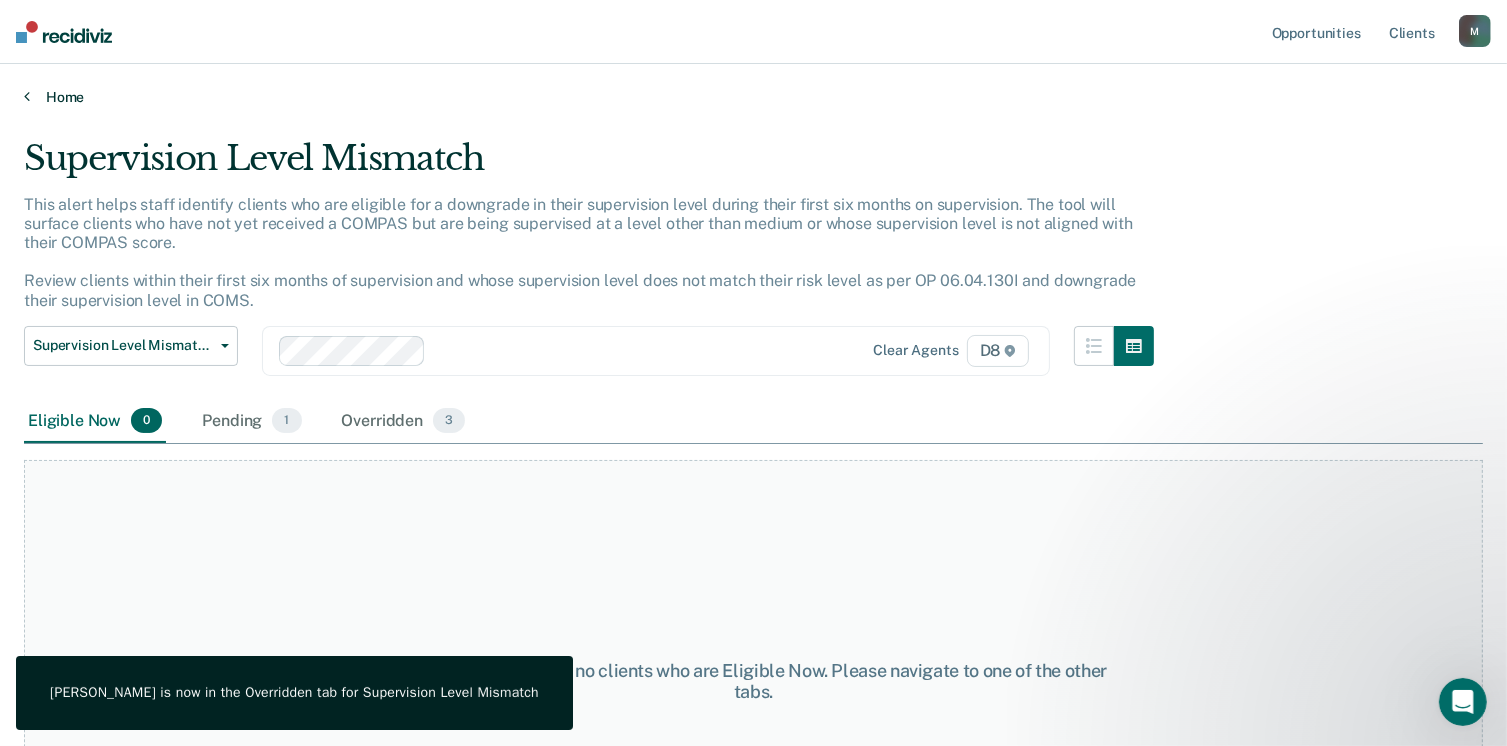 click on "Home" at bounding box center (753, 97) 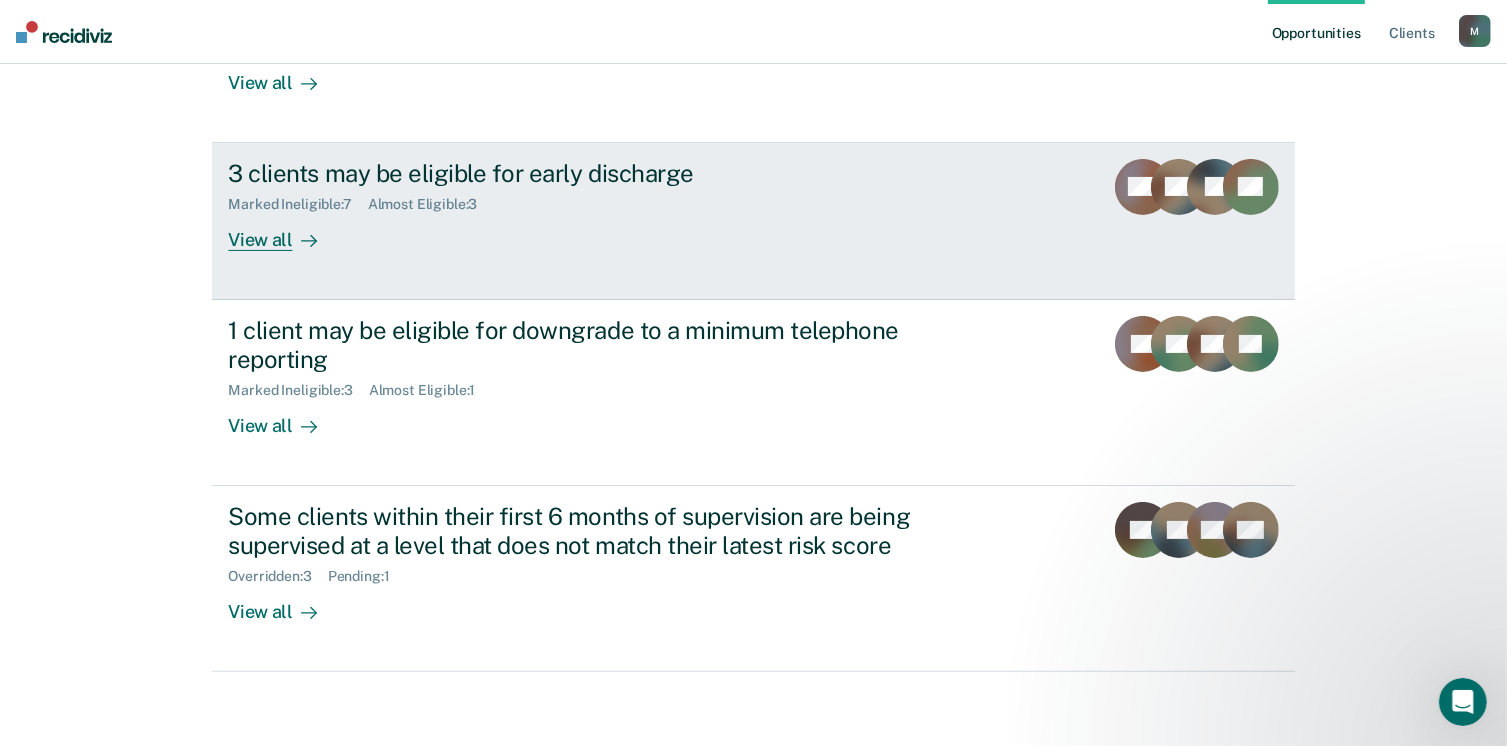 scroll, scrollTop: 319, scrollLeft: 0, axis: vertical 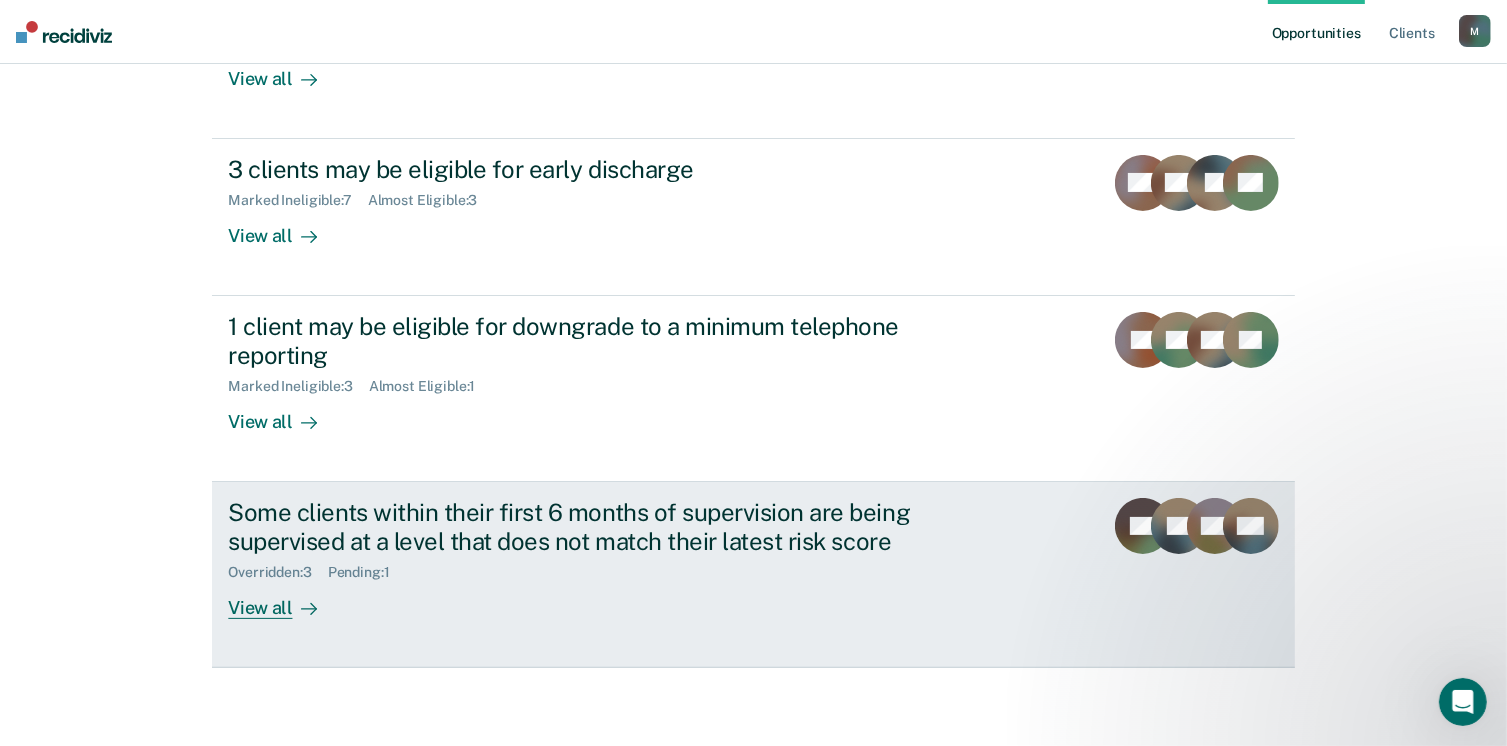 click on "Pending :  1" at bounding box center (367, 572) 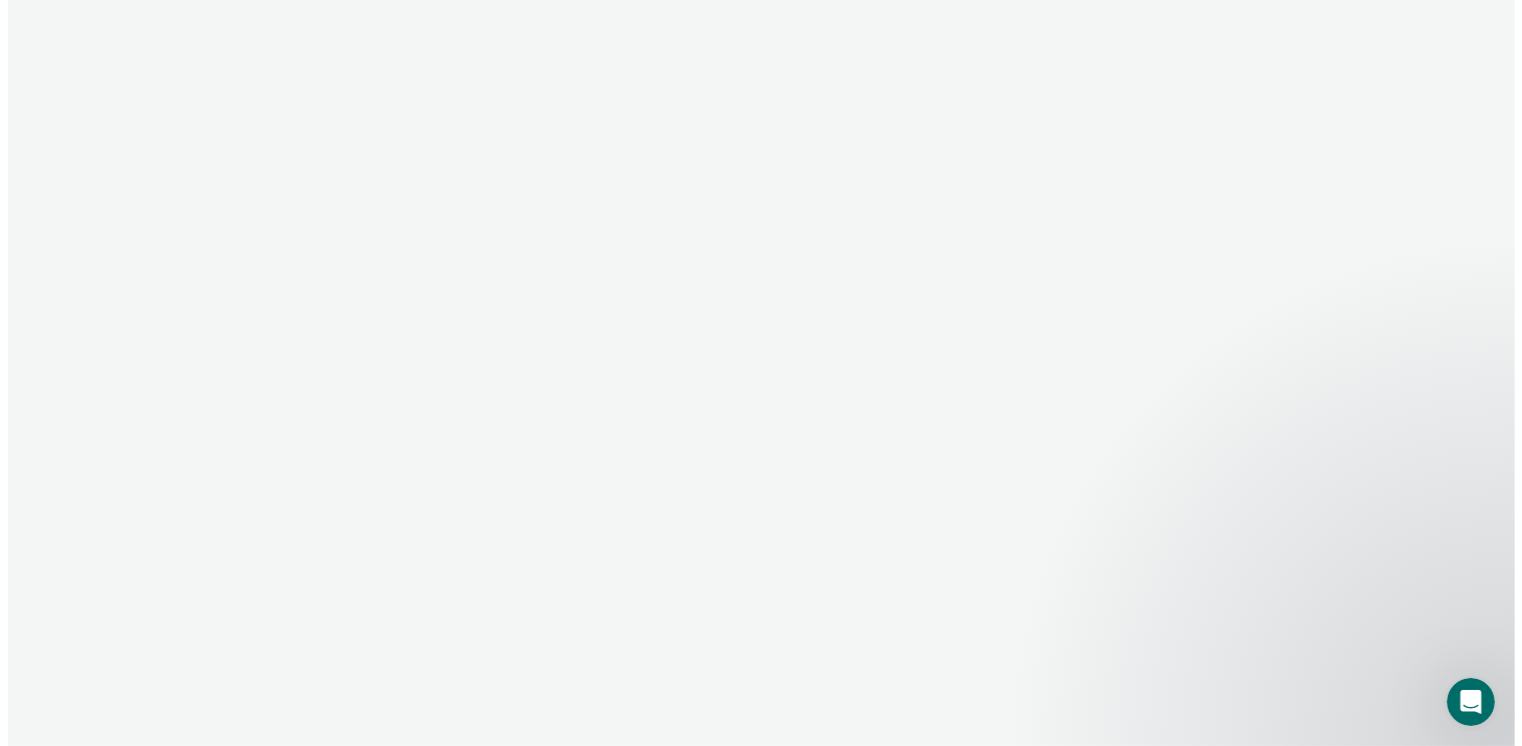 scroll, scrollTop: 0, scrollLeft: 0, axis: both 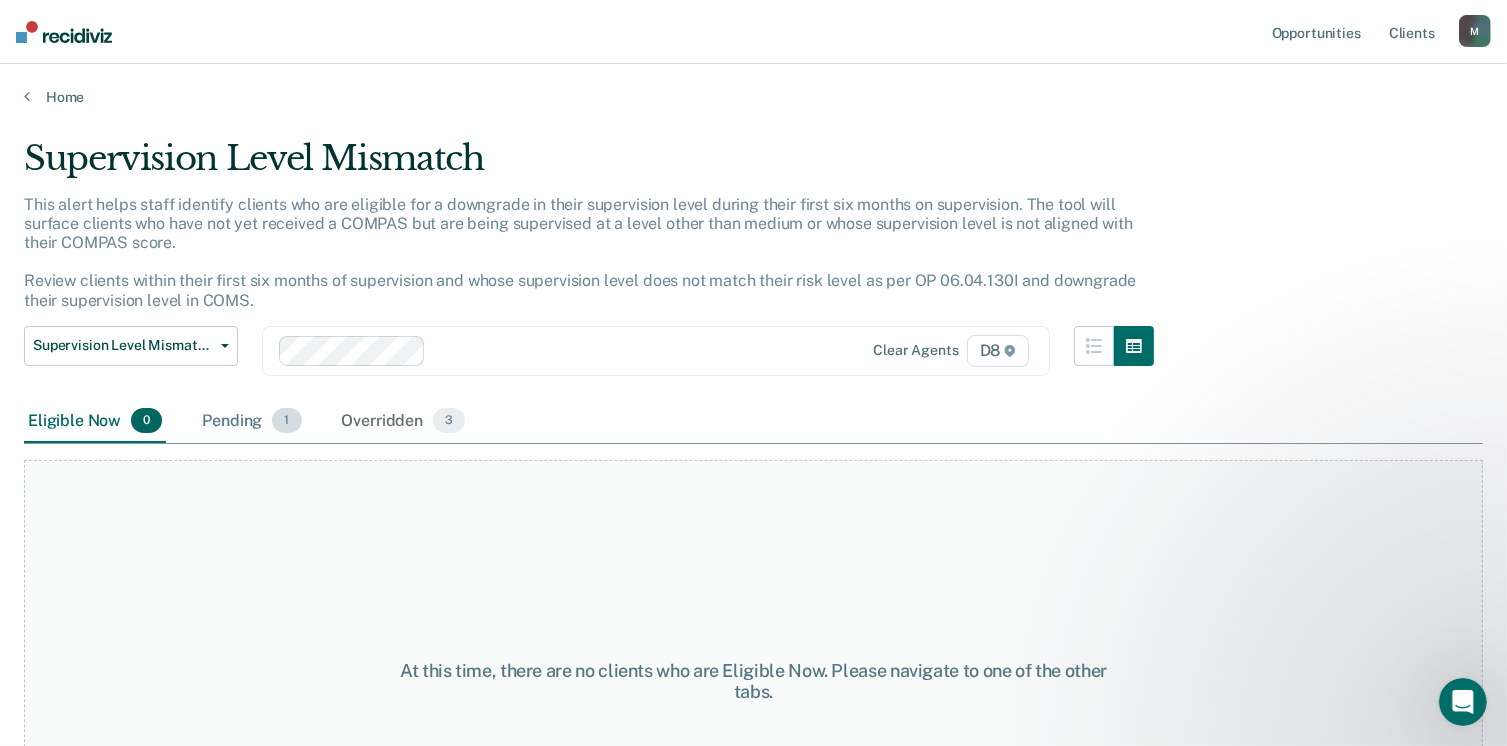 click on "Pending 1" at bounding box center (251, 422) 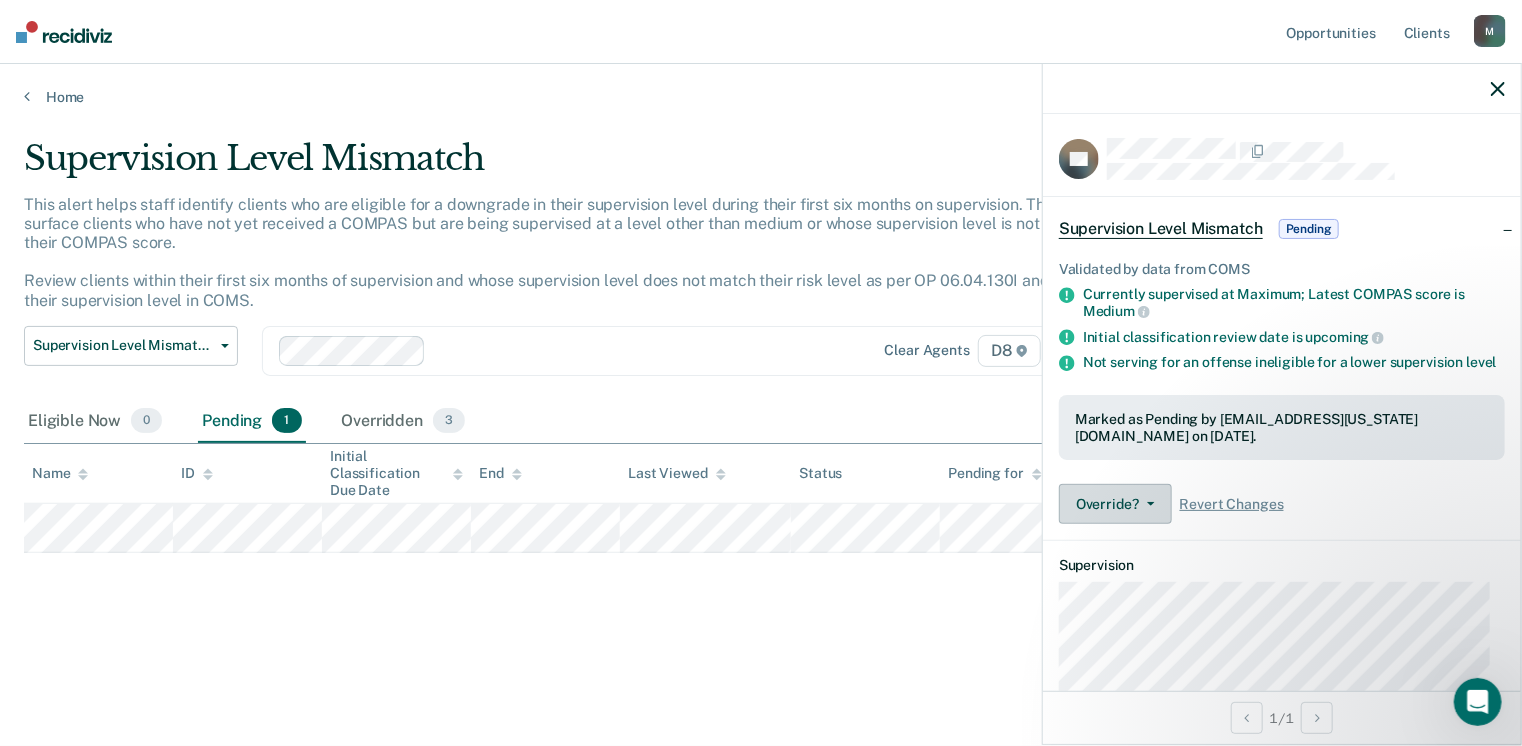 click on "Override?" at bounding box center [1115, 504] 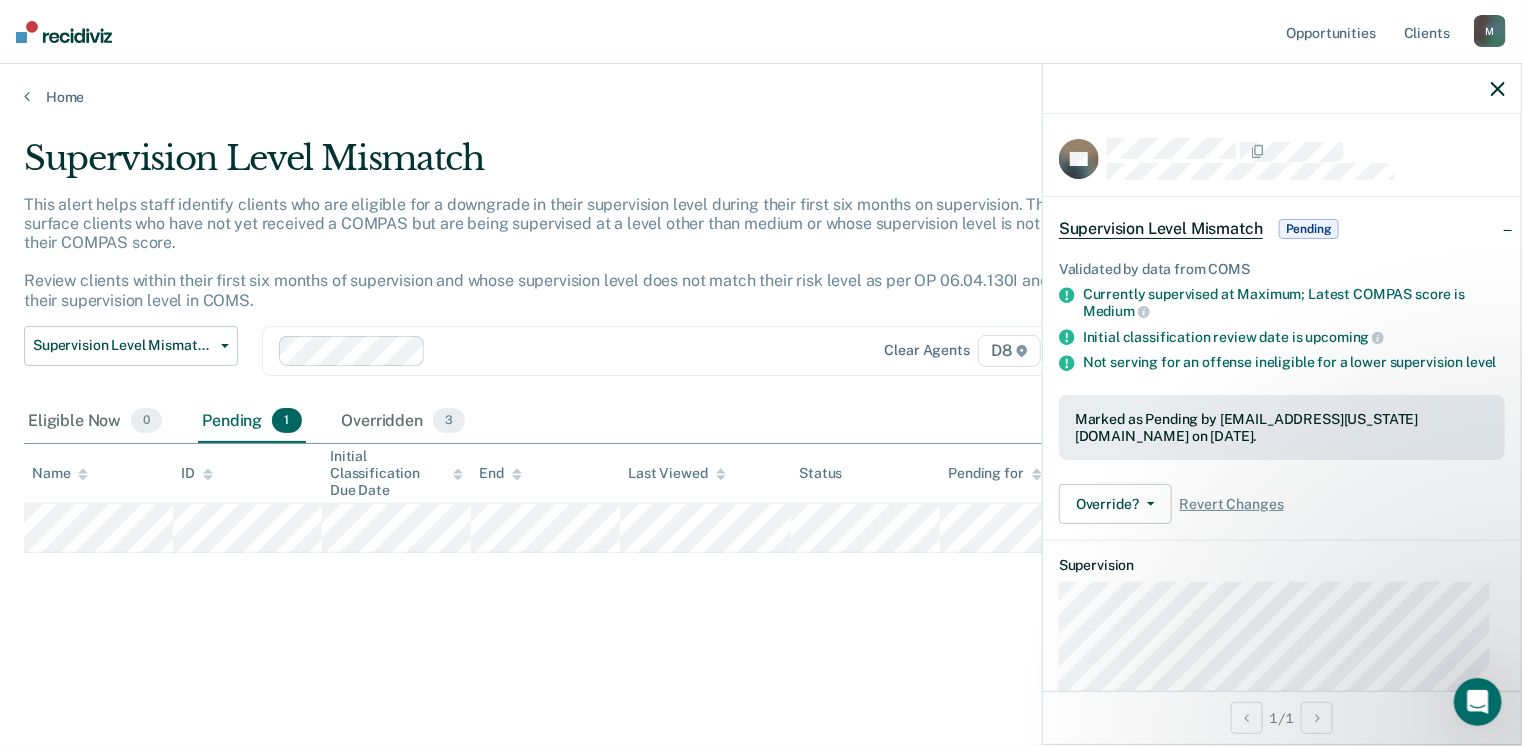 click on "SF   Supervision Level Mismatch Pending Validated by data from COMS Currently supervised at Maximum; Latest COMPAS score is   Medium   Initial classification review date is   upcoming   Not serving for an offense ineligible for a lower supervision   level Marked as Pending by [EMAIL_ADDRESS][US_STATE][DOMAIN_NAME] on [DATE].   Override? Revert from Pending Mark Overridden Revert Changes Supervision Milestones Eligibility Date Initial Classification Due Date Relevant Contact Notes" at bounding box center [1282, 580] 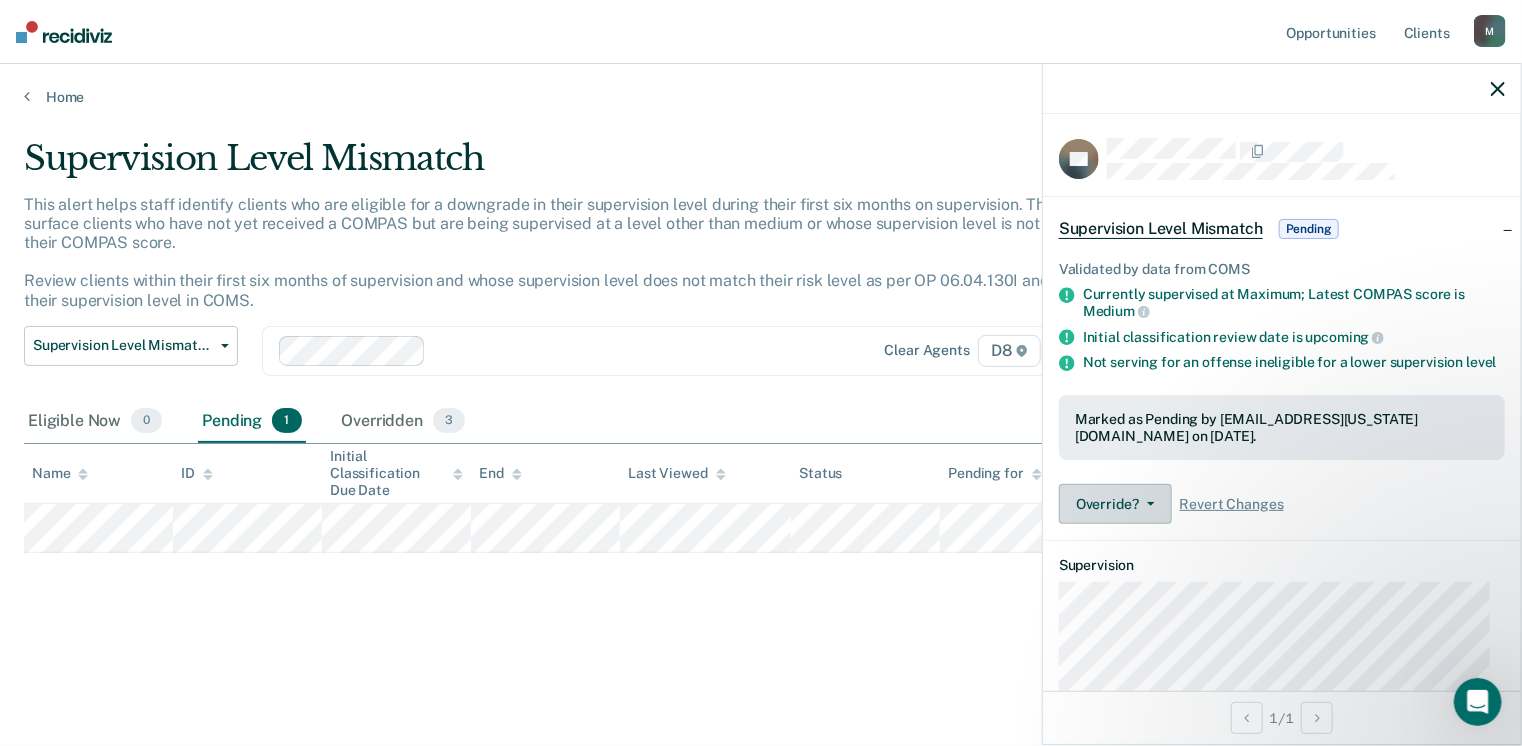 click on "Override?" at bounding box center (1115, 504) 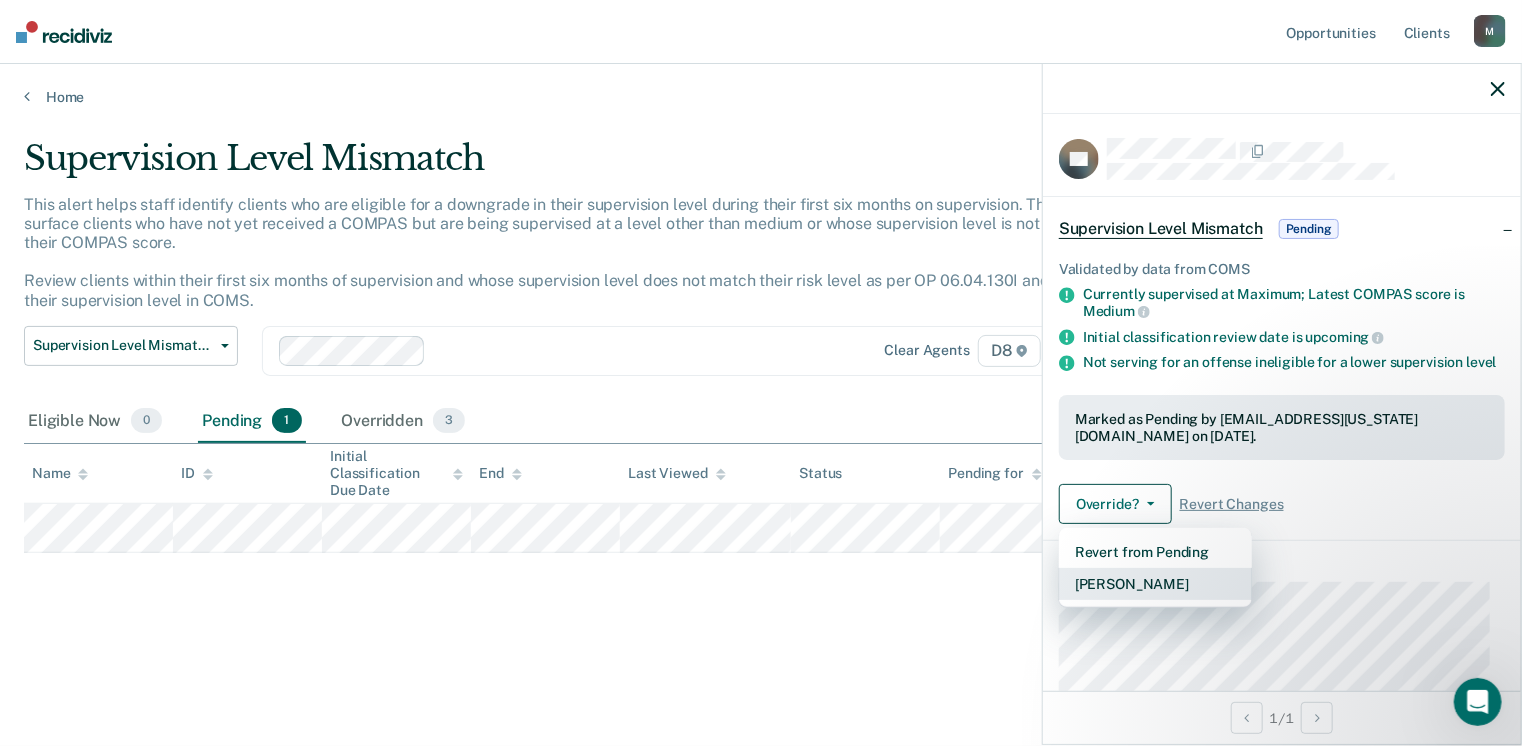 click on "[PERSON_NAME]" at bounding box center (1155, 584) 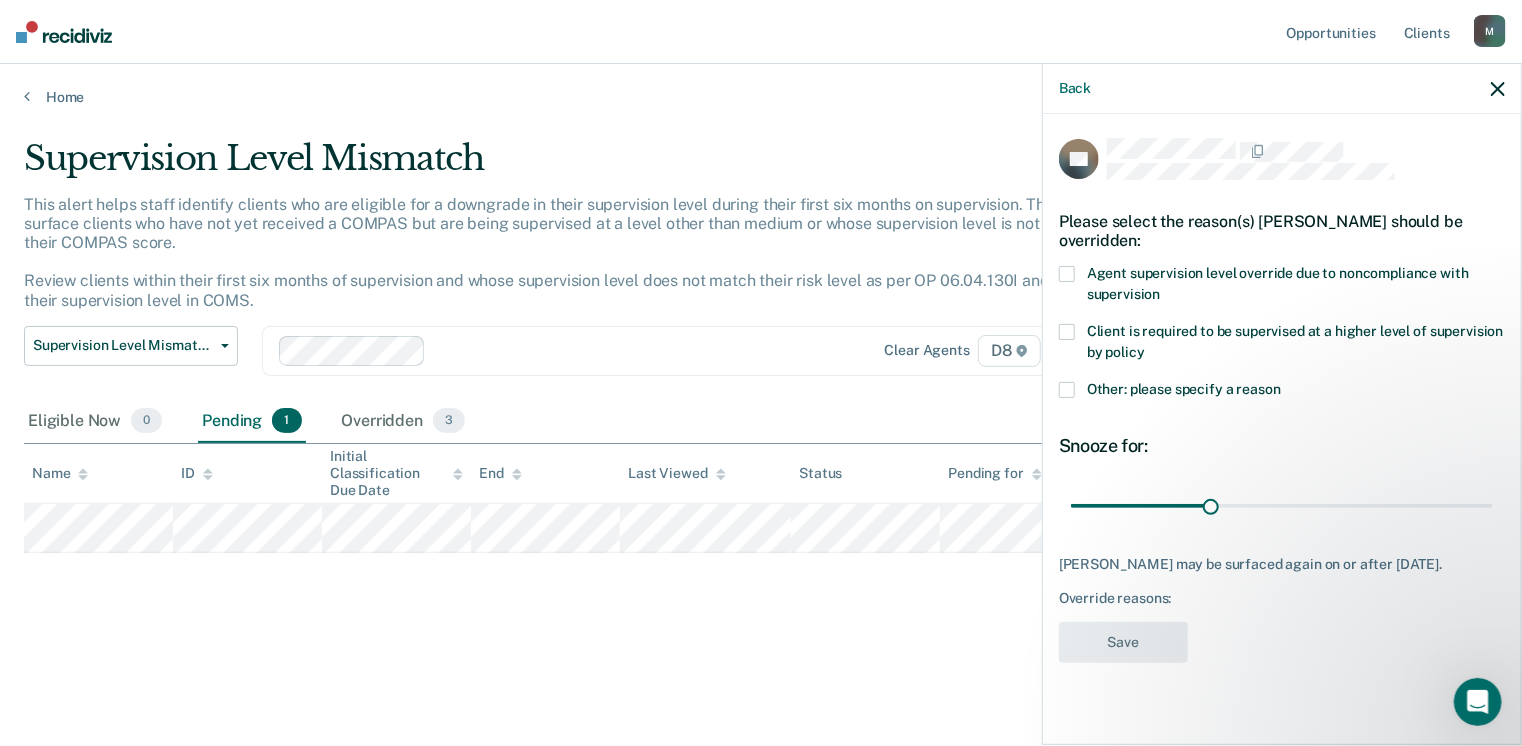 click at bounding box center [1067, 390] 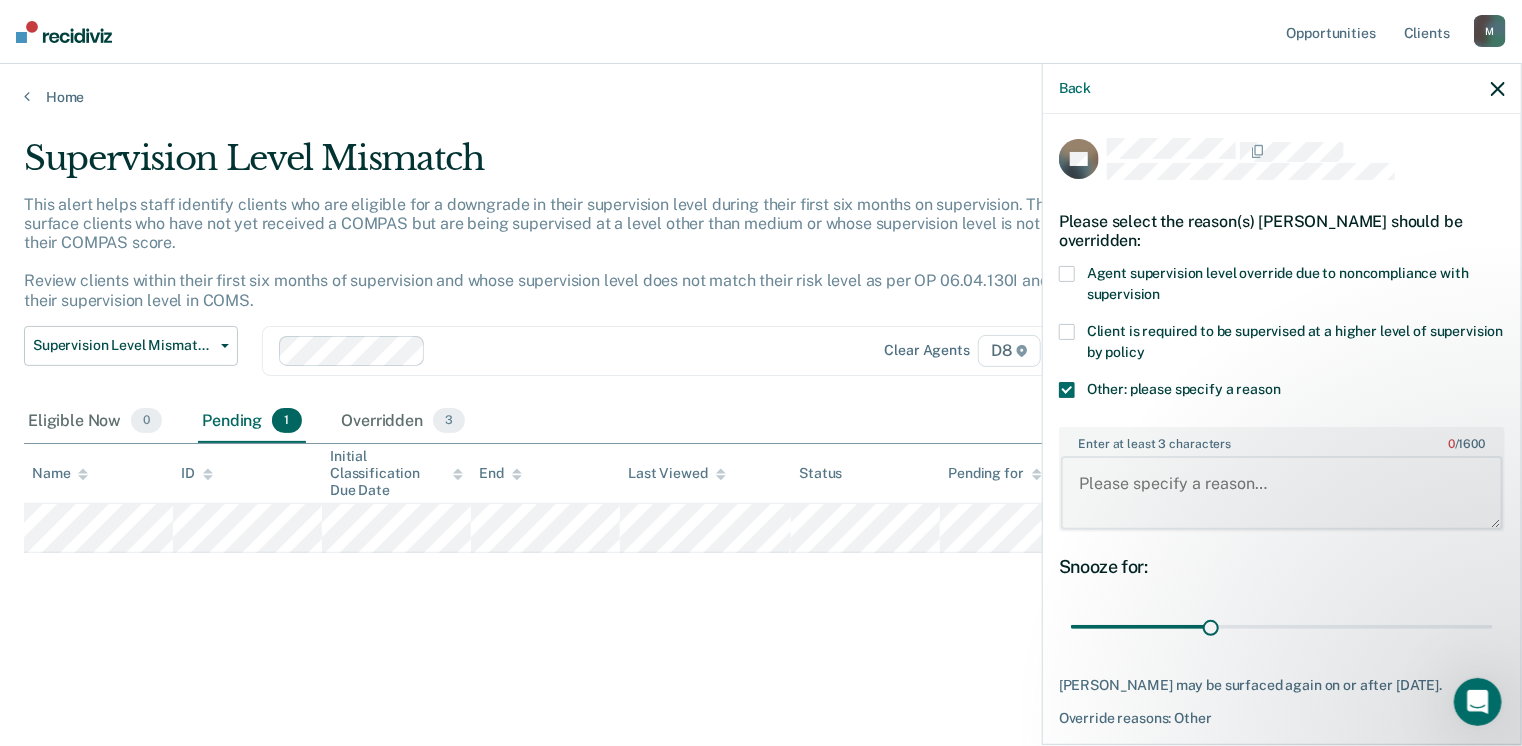 click on "Enter at least 3 characters 0  /  1600" at bounding box center [1282, 493] 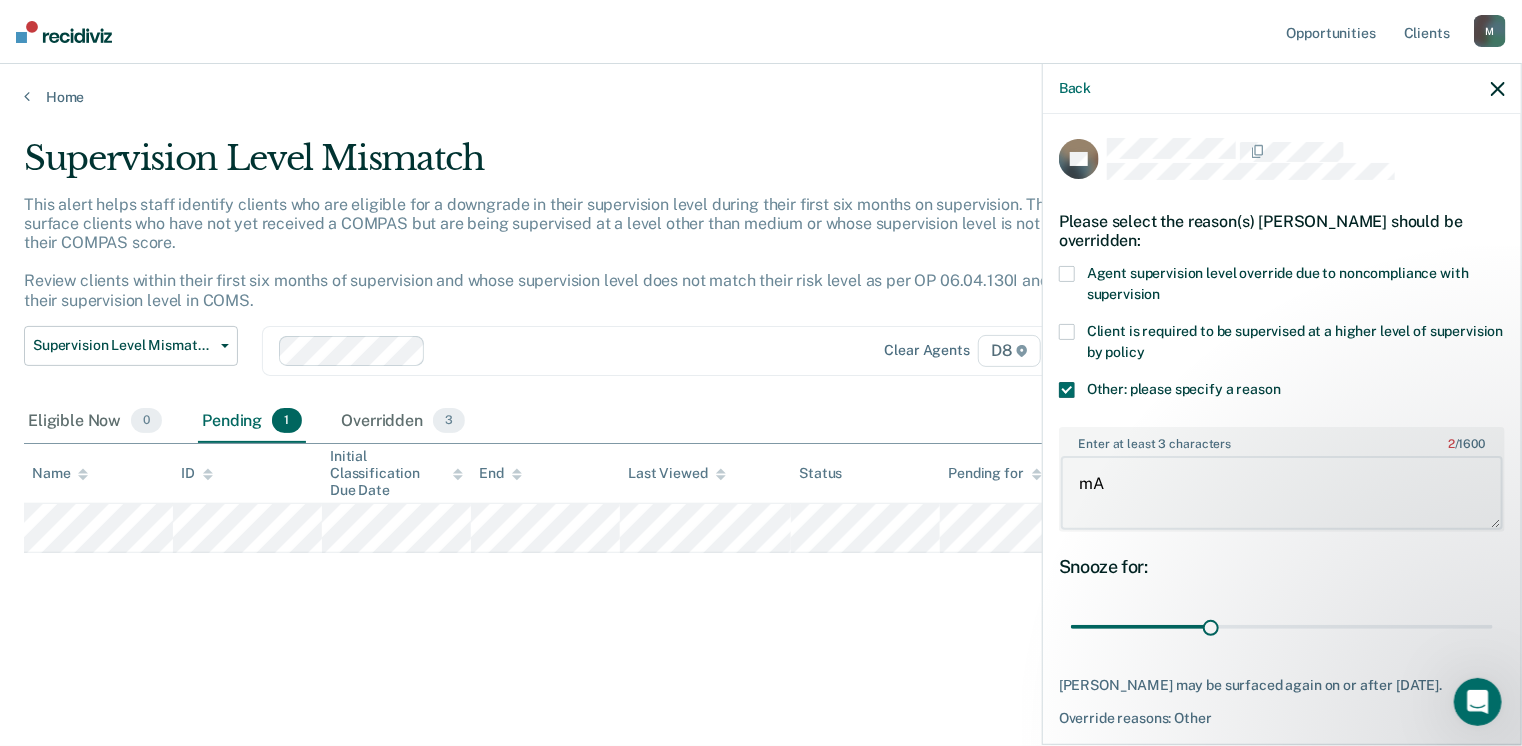 type on "m" 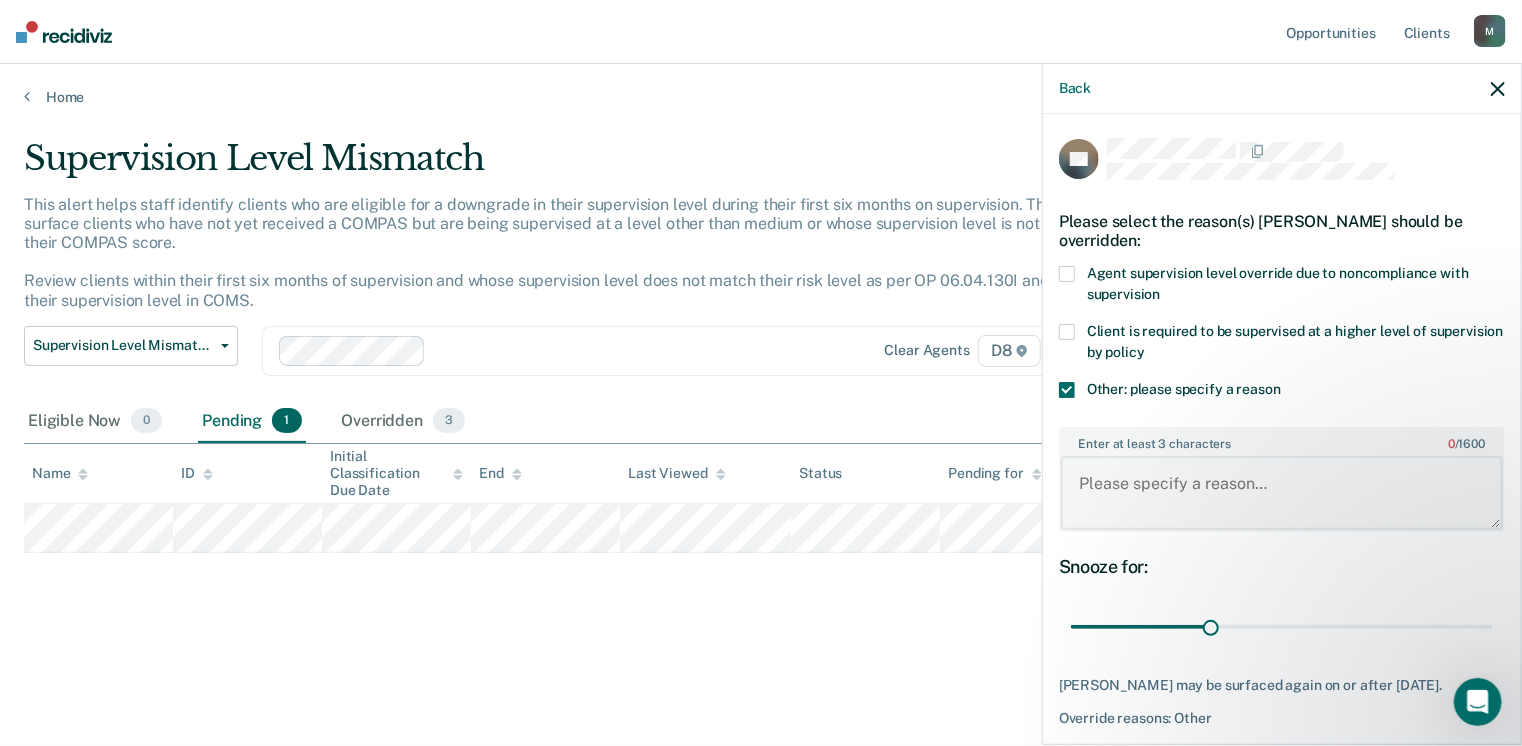 type on "m" 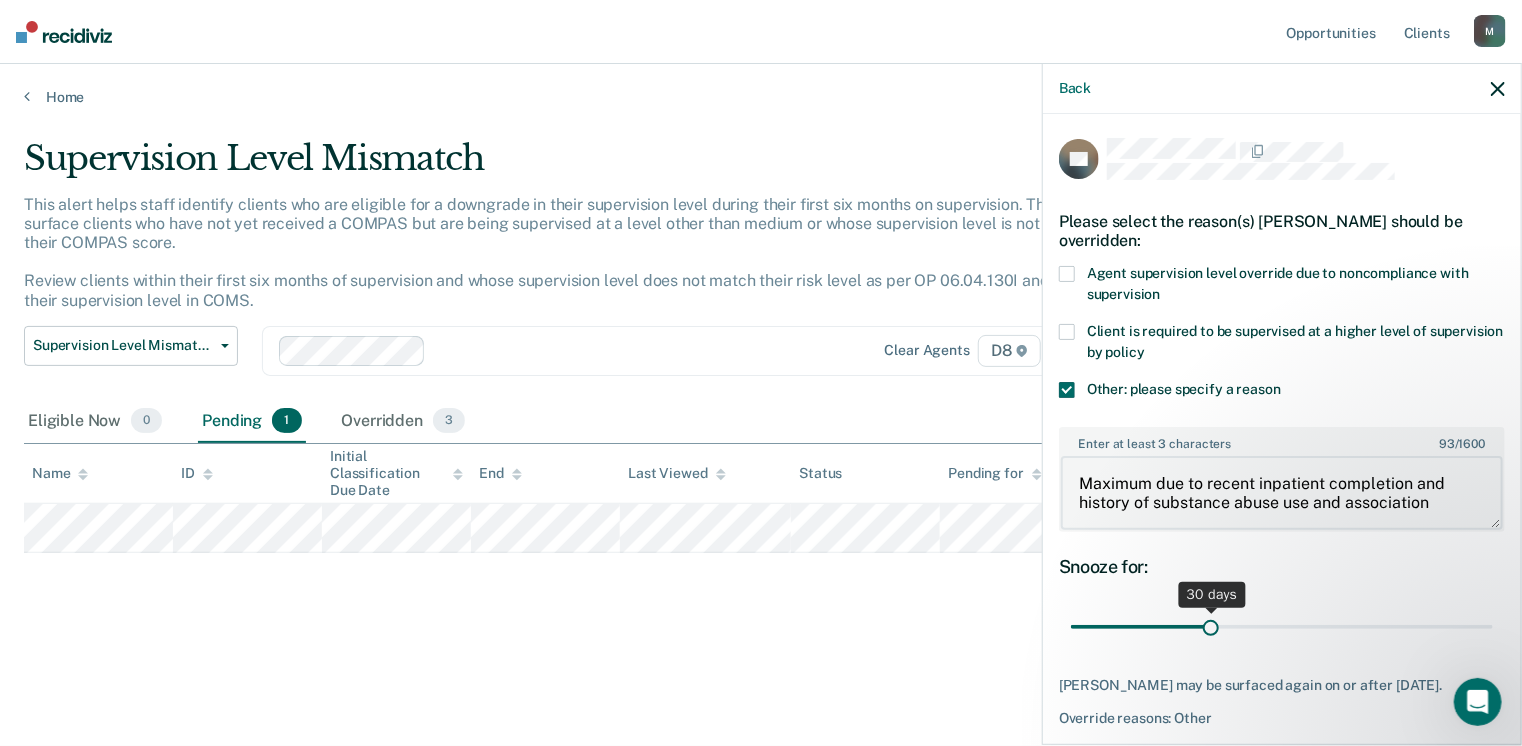 type on "Maximum due to recent inpatient completion and history of substance abuse use and association" 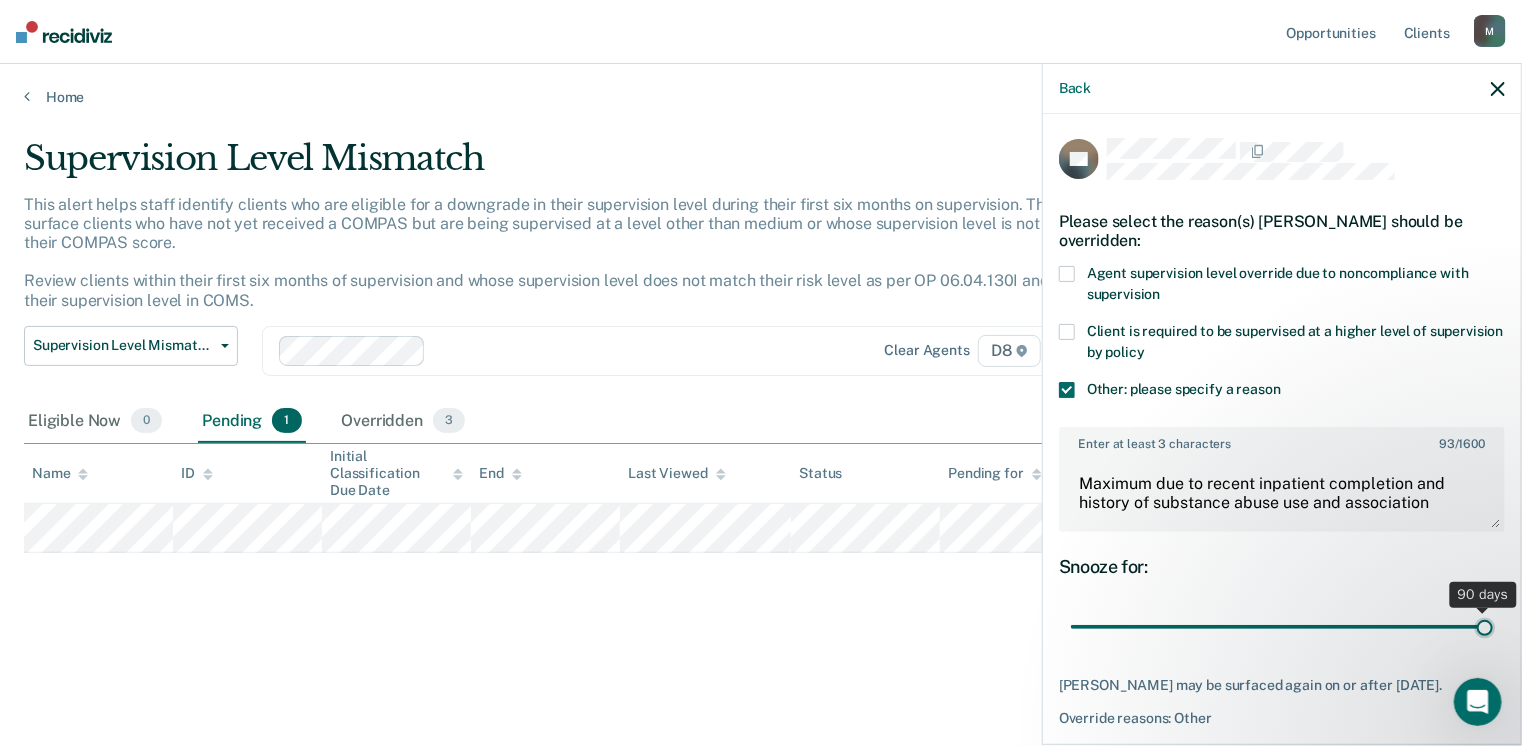 drag, startPoint x: 1197, startPoint y: 633, endPoint x: 1528, endPoint y: 635, distance: 331.00604 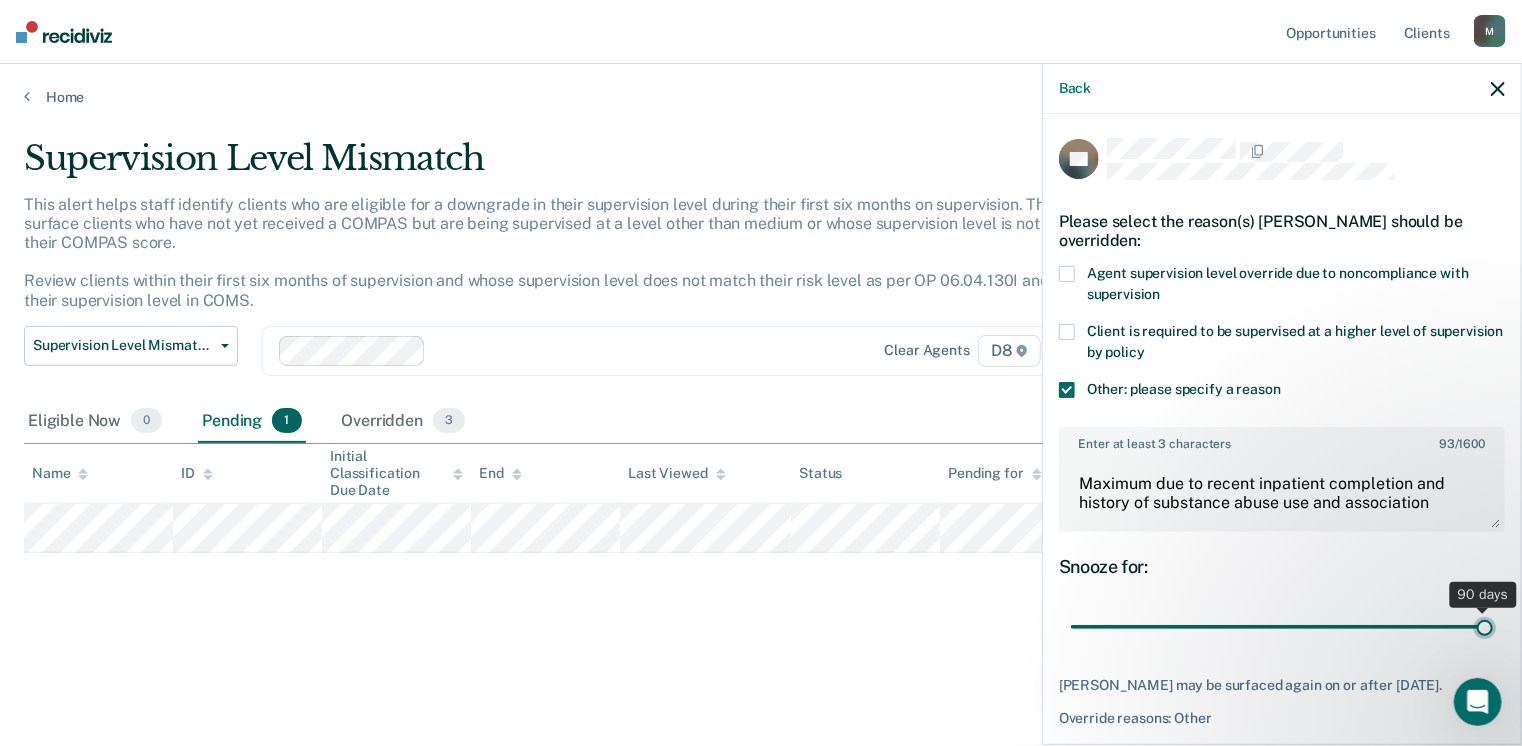 type on "90" 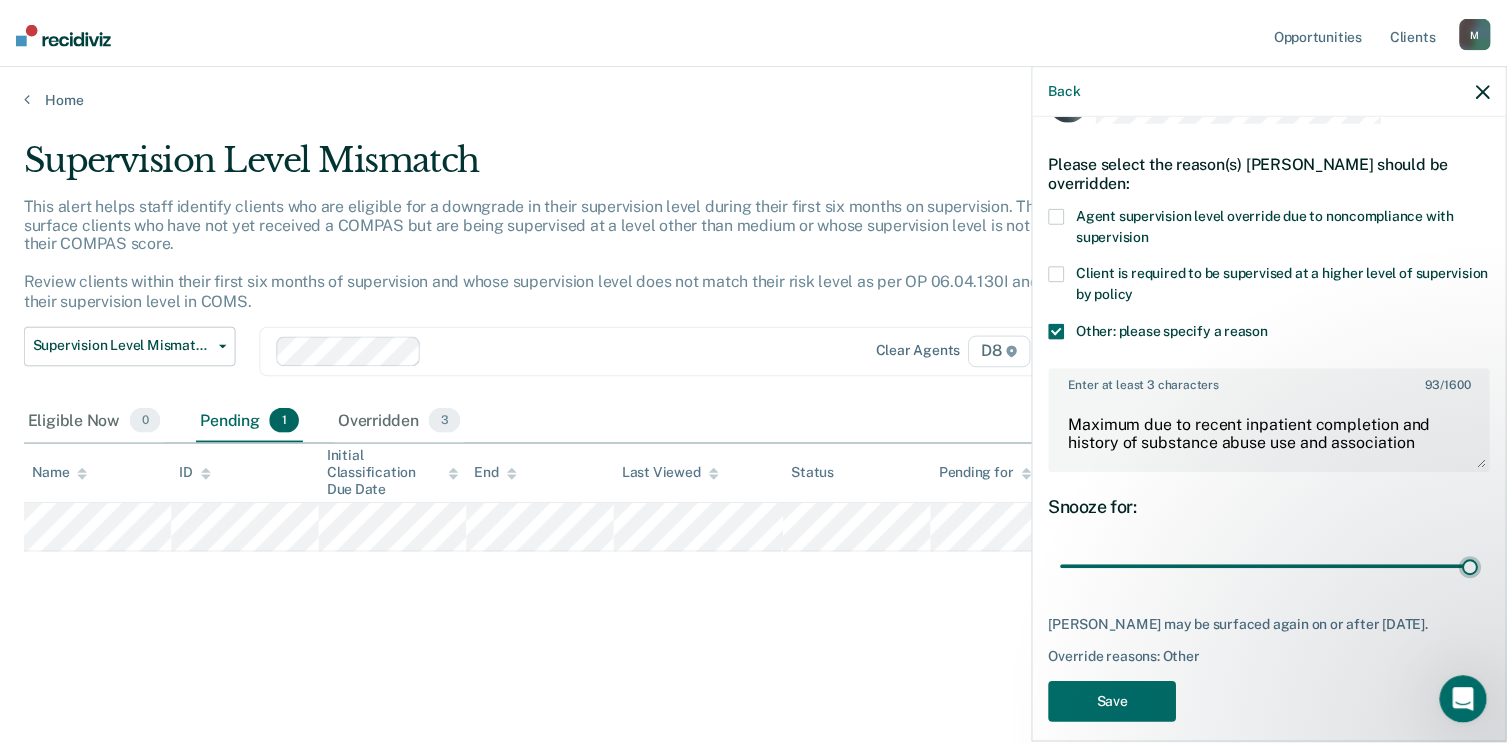 scroll, scrollTop: 91, scrollLeft: 0, axis: vertical 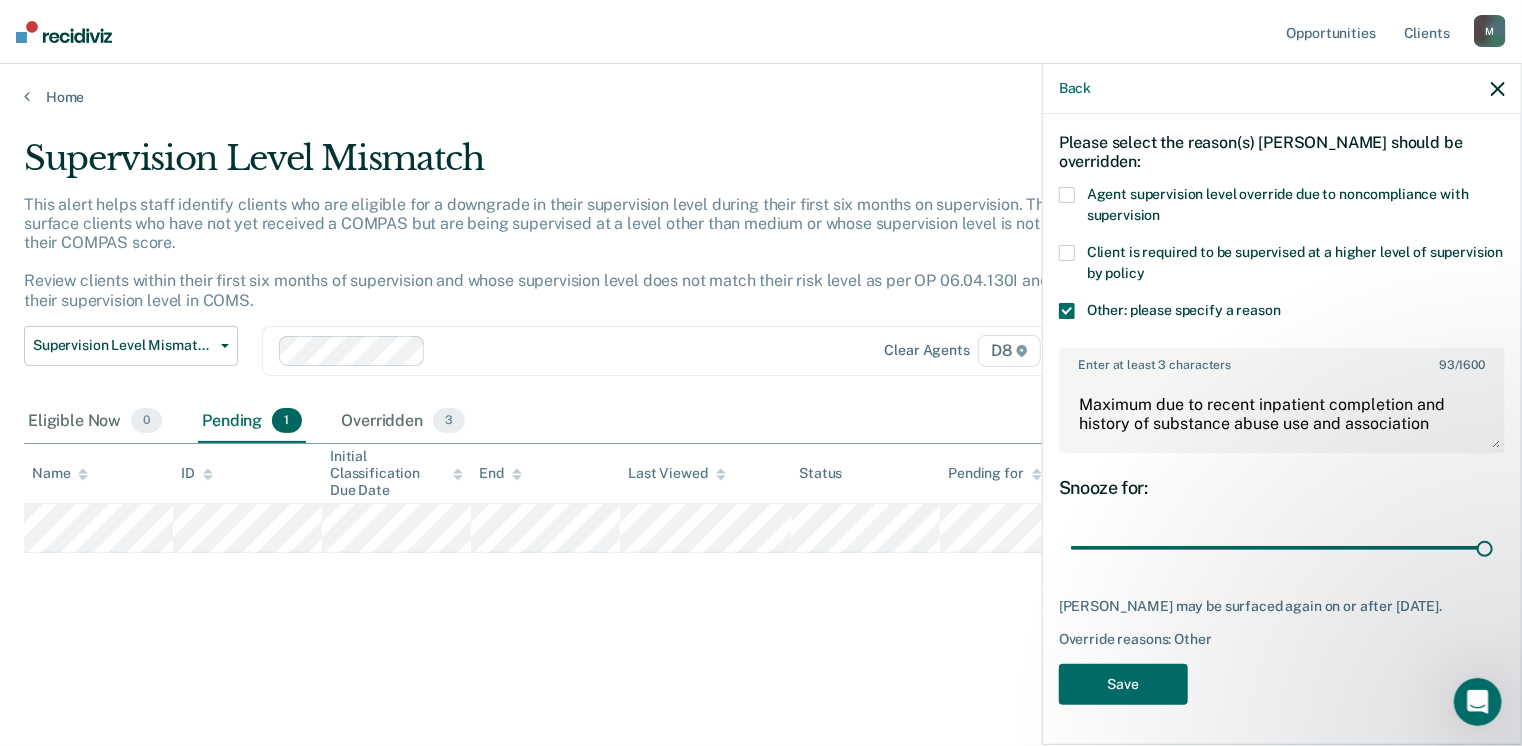 click on "SF   Please select the reason(s) [PERSON_NAME] should be overridden: Agent supervision level override due to noncompliance with supervision Client is required to be supervised at a higher level of supervision by policy Other: please specify a reason Enter at least 3 characters 93  /  1600 Maximum due to recent inpatient completion and history of substance abuse use and association Snooze for: 90 days [PERSON_NAME] may be surfaced again on or after [DATE]. Override reasons: Other Save" at bounding box center [1282, 388] 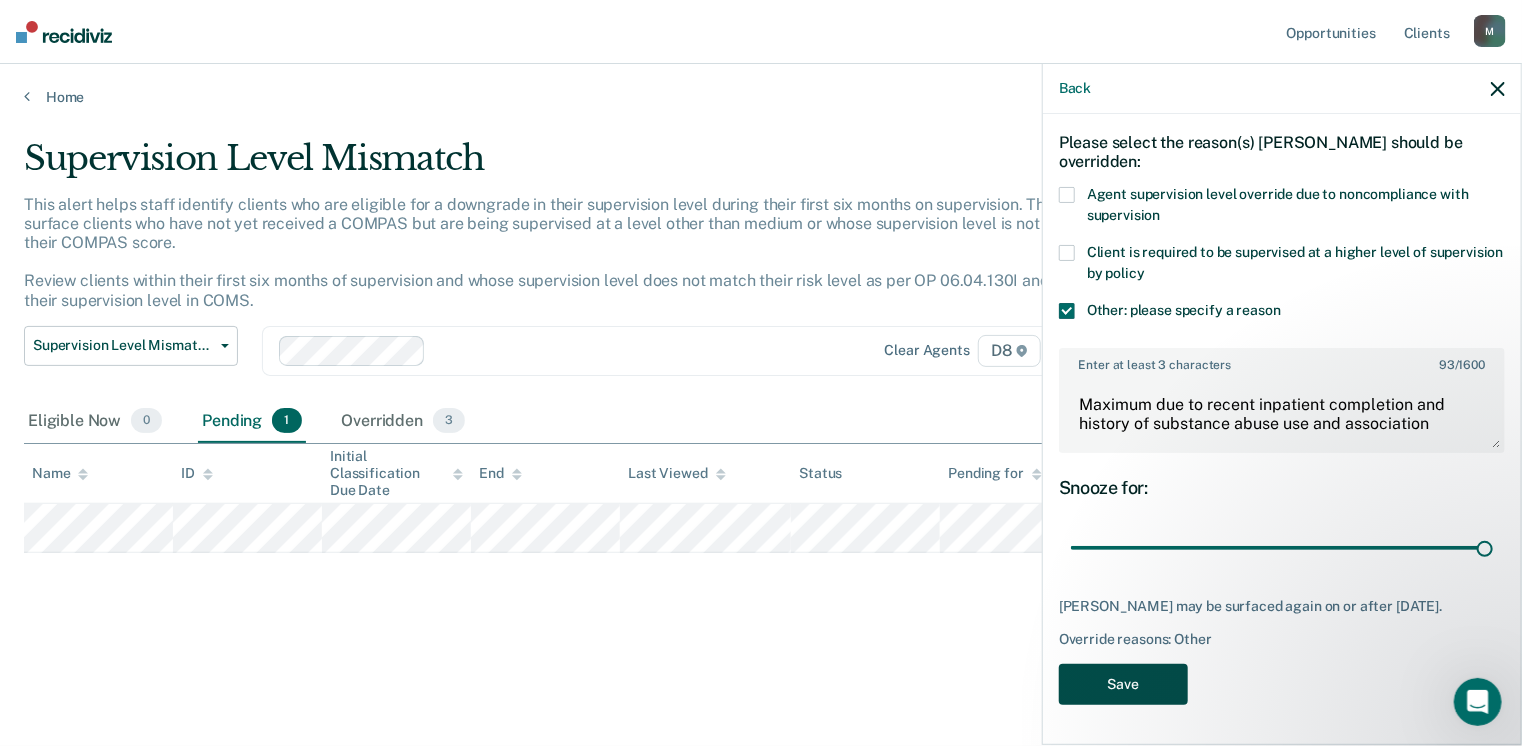 click on "Save" at bounding box center [1123, 684] 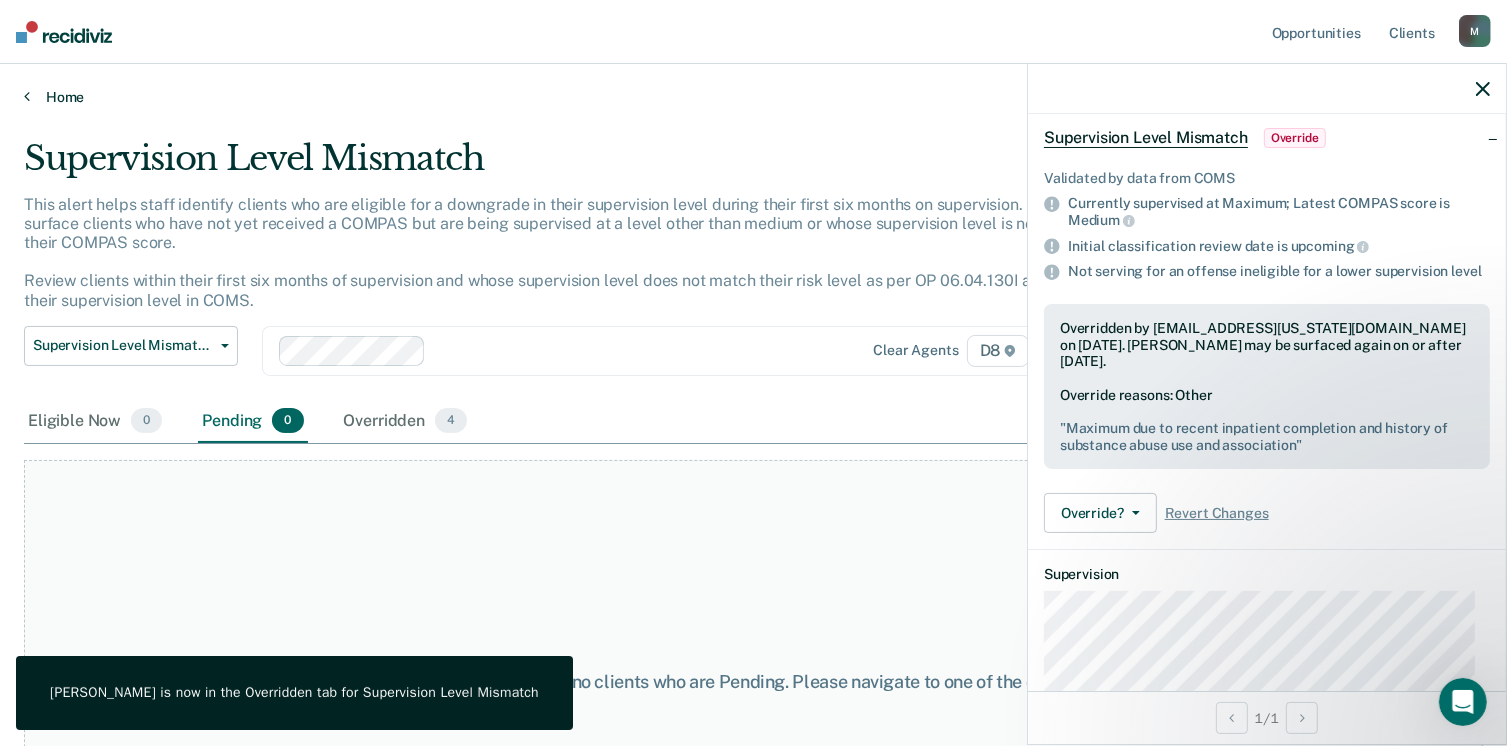 click on "Home" at bounding box center [753, 85] 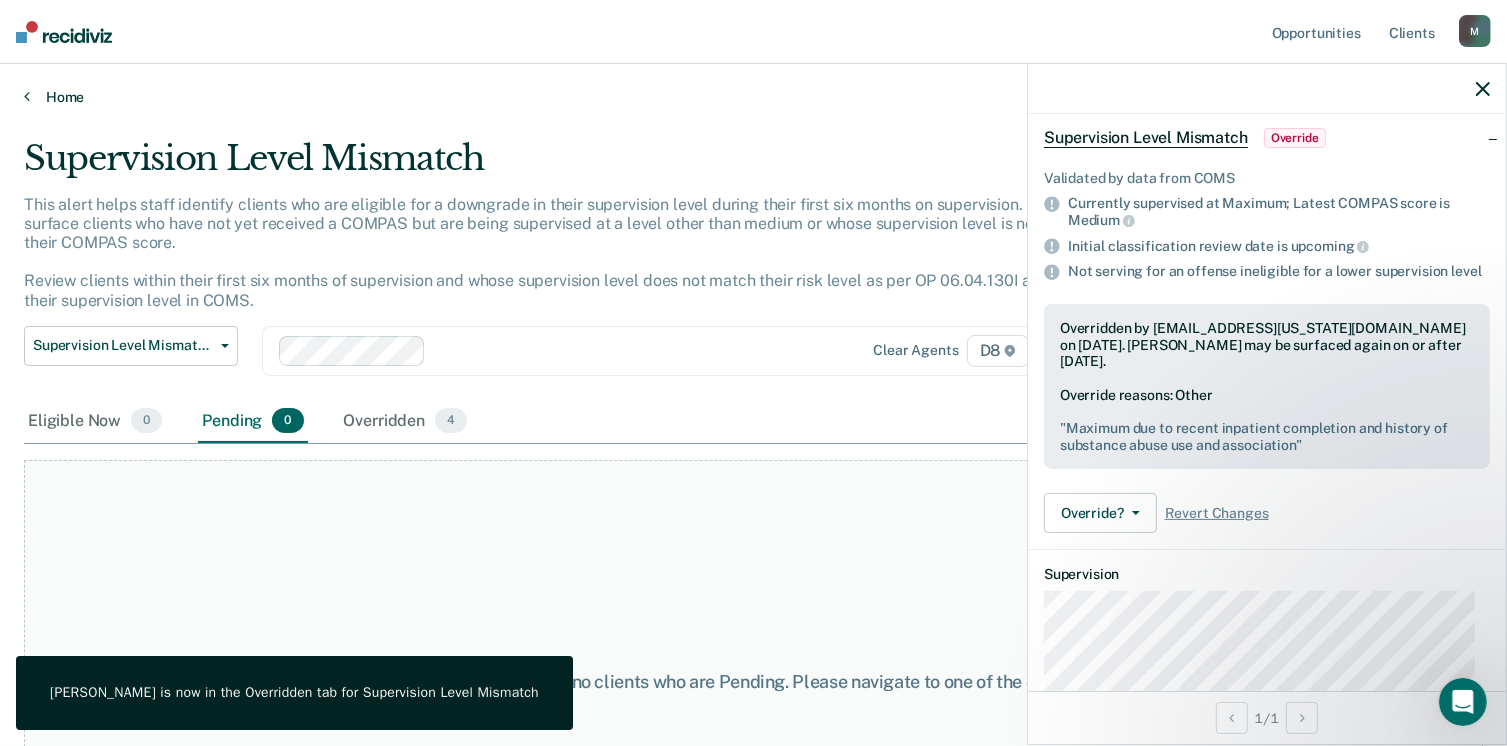 click on "Home" at bounding box center [753, 97] 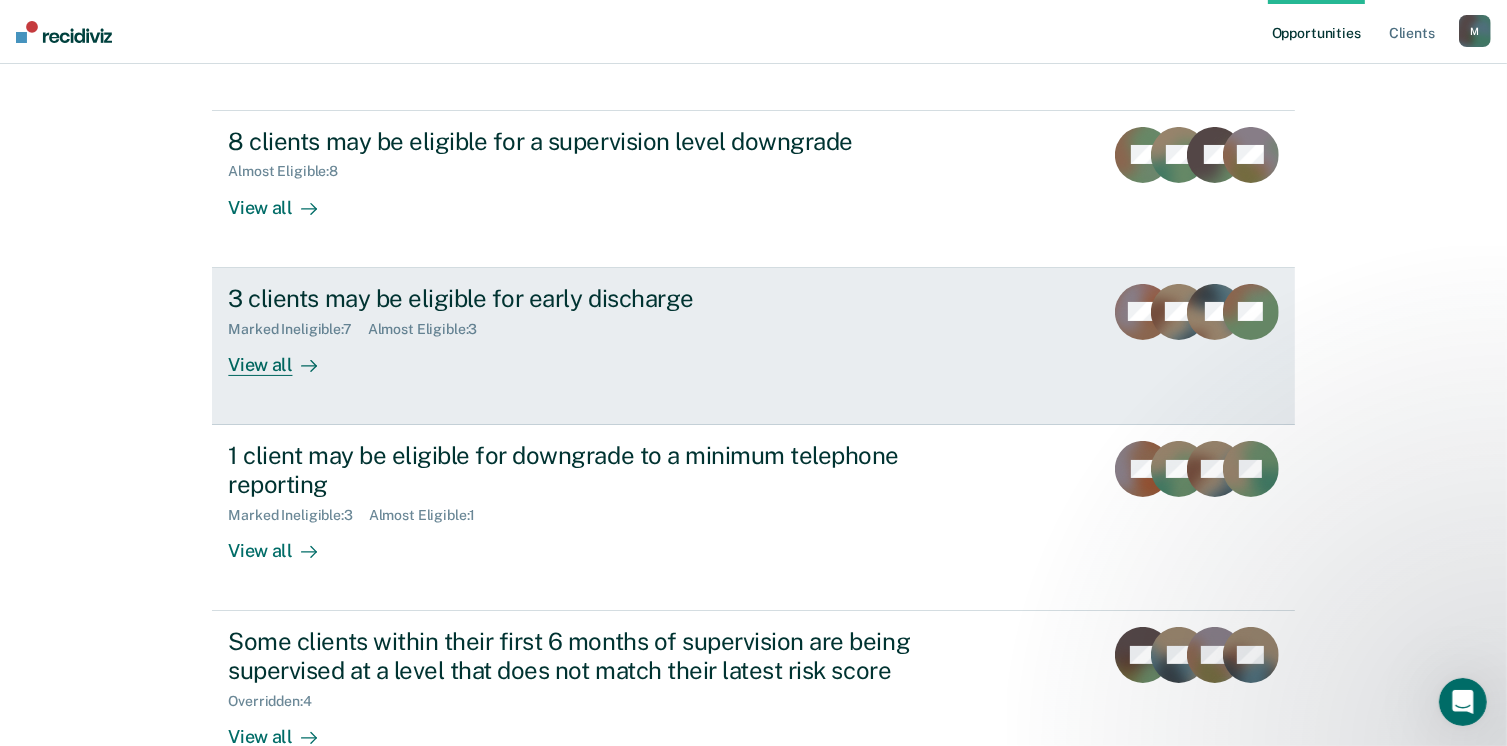 scroll, scrollTop: 319, scrollLeft: 0, axis: vertical 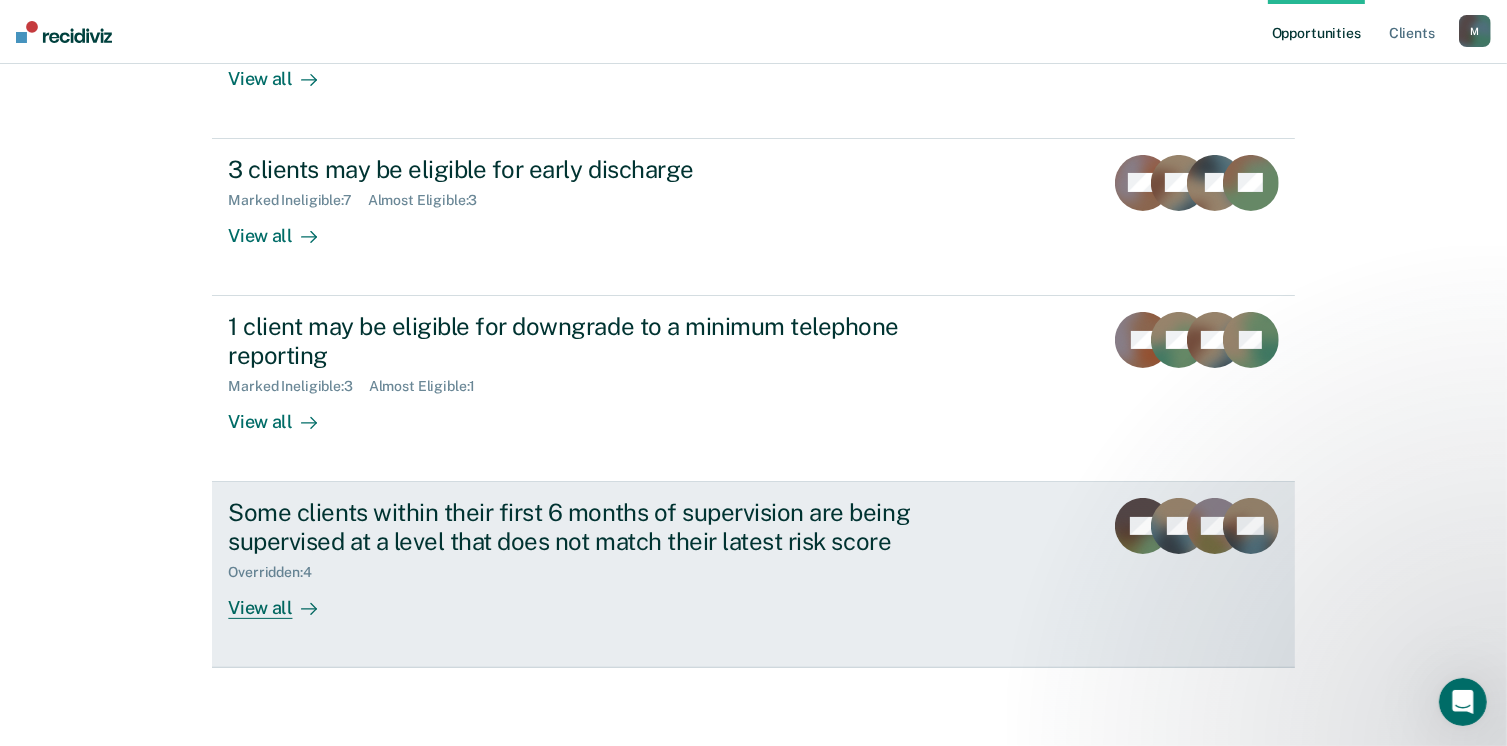 click on "View all" at bounding box center (284, 599) 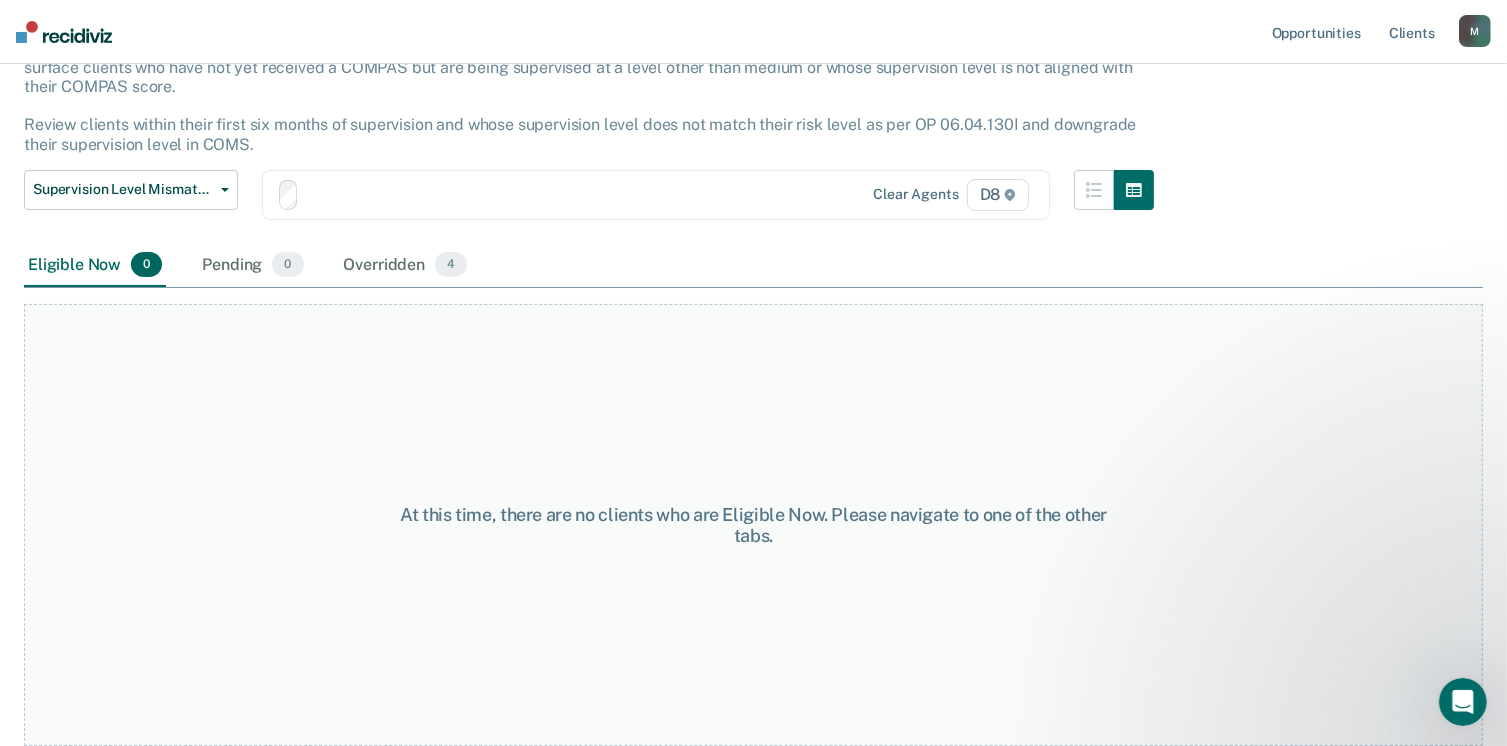 scroll, scrollTop: 0, scrollLeft: 0, axis: both 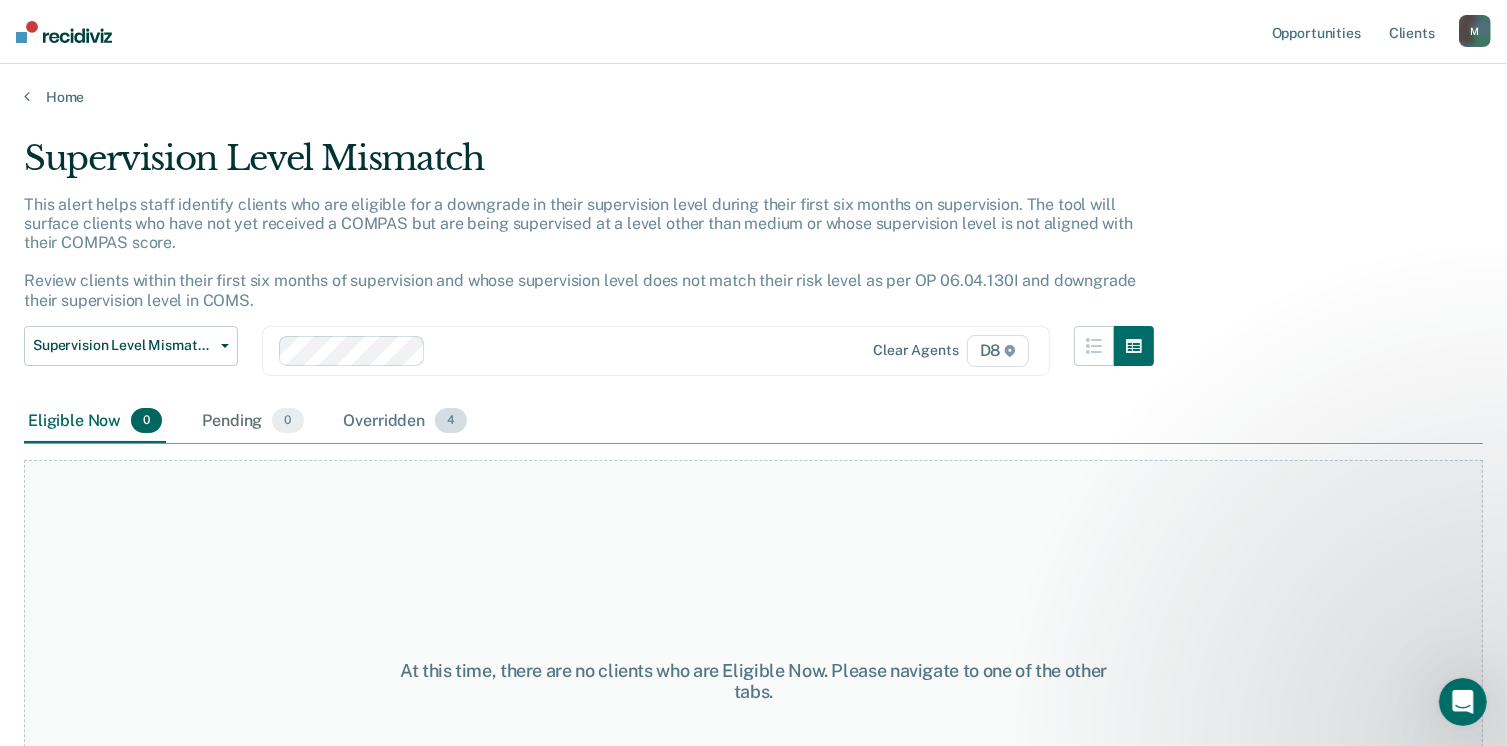 click on "Overridden 4" at bounding box center [406, 422] 